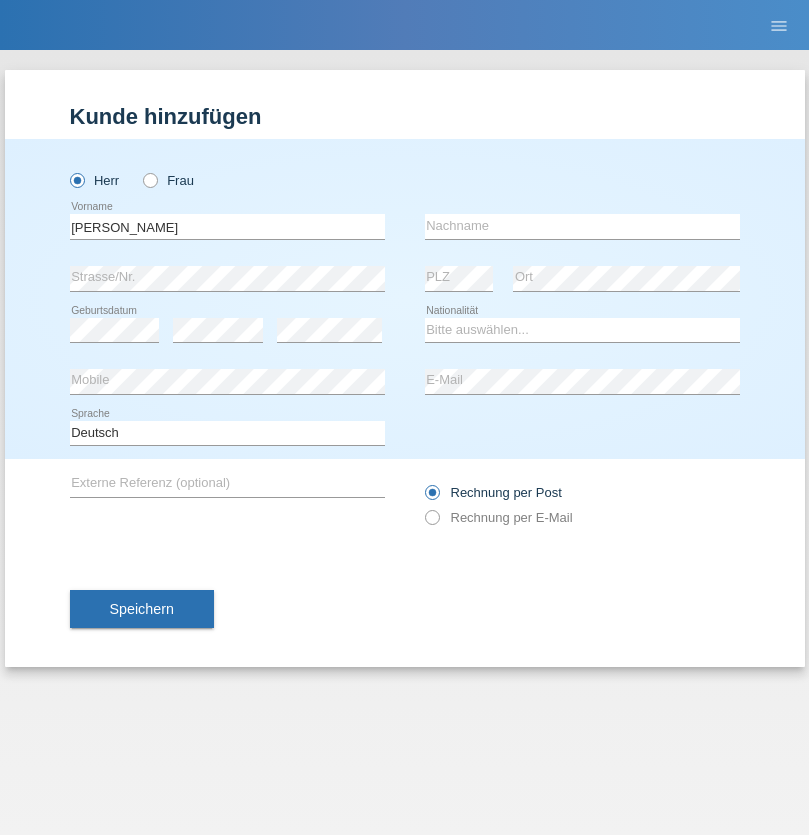 scroll, scrollTop: 0, scrollLeft: 0, axis: both 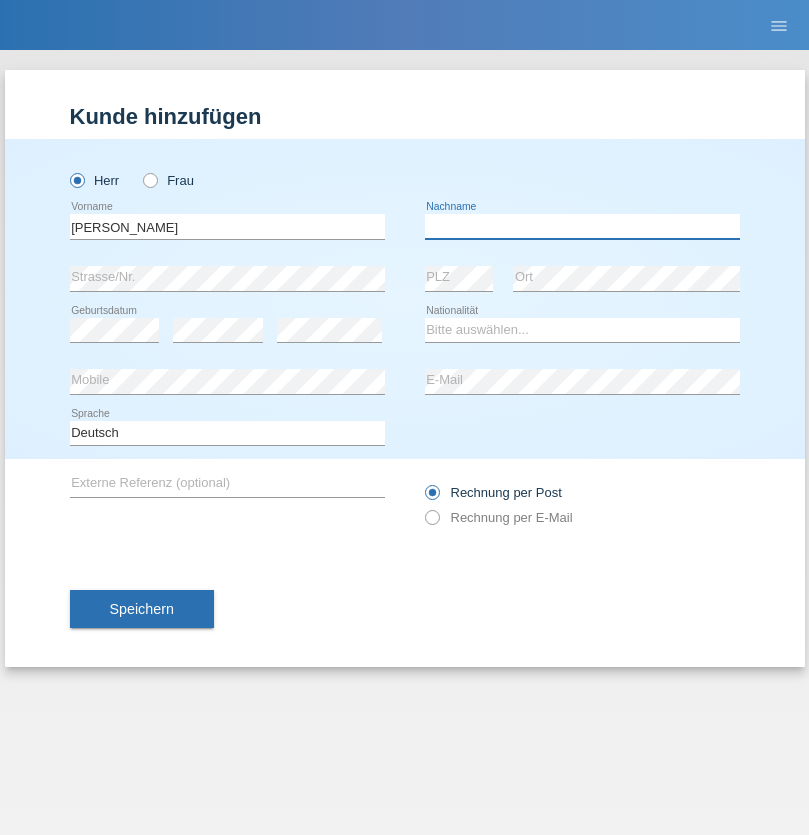 click at bounding box center [582, 226] 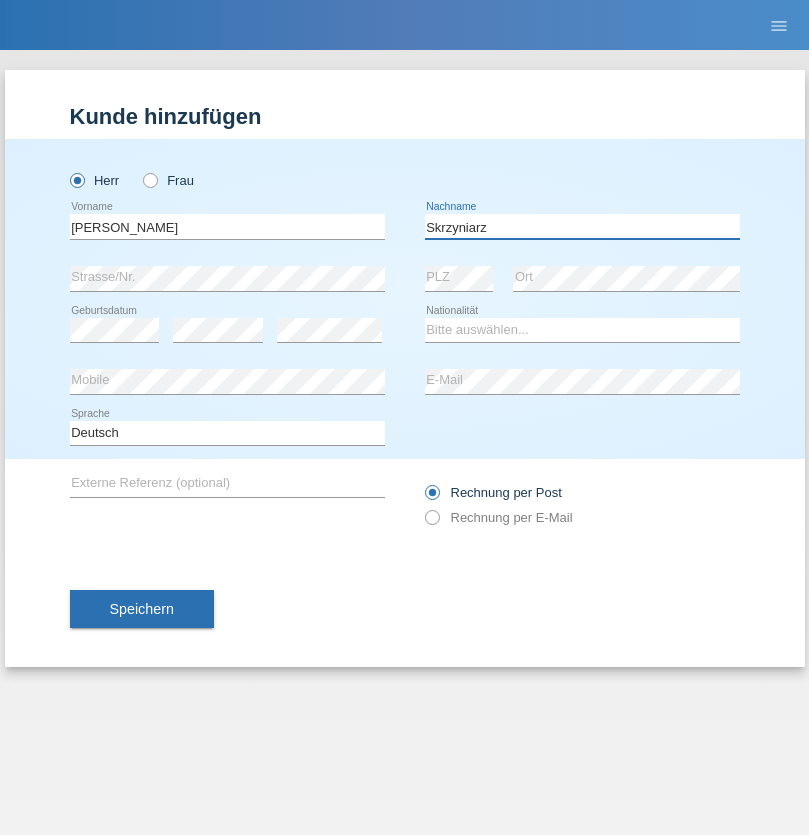 type on "Skrzyniarz" 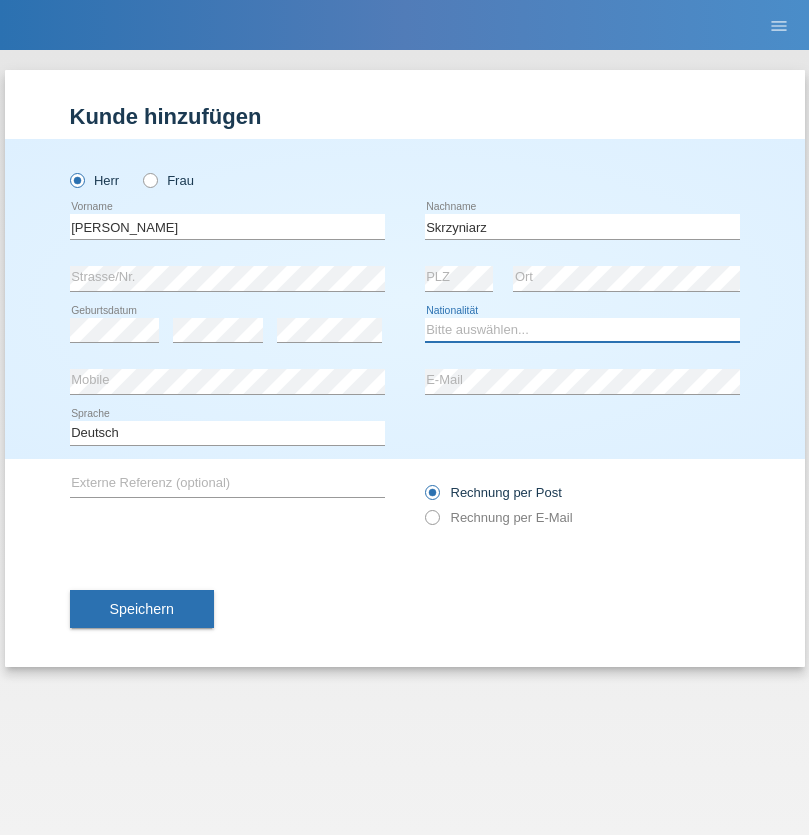 select on "PL" 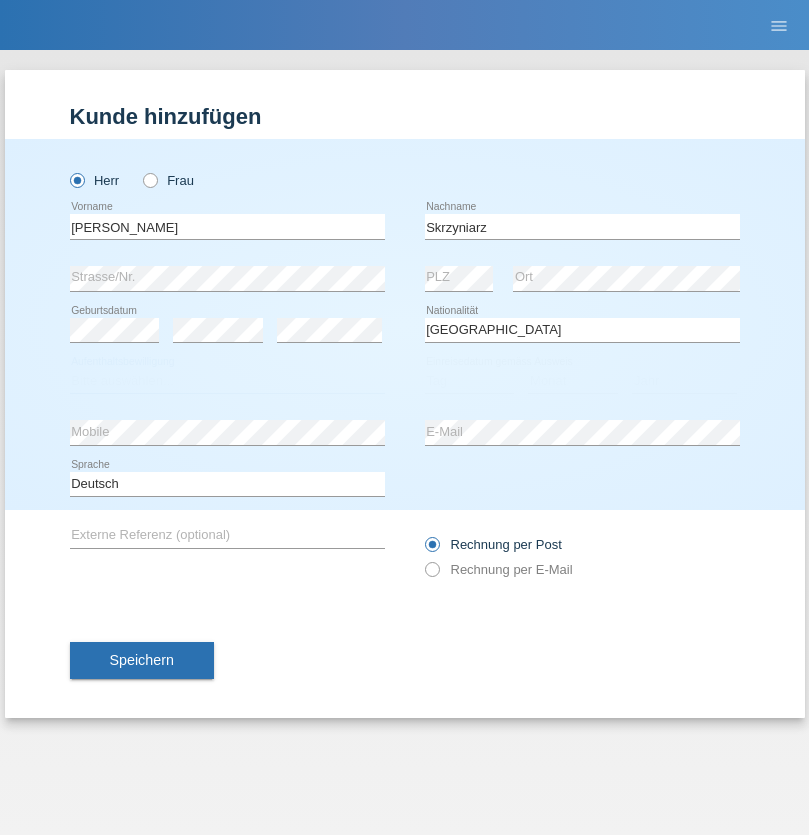 select on "C" 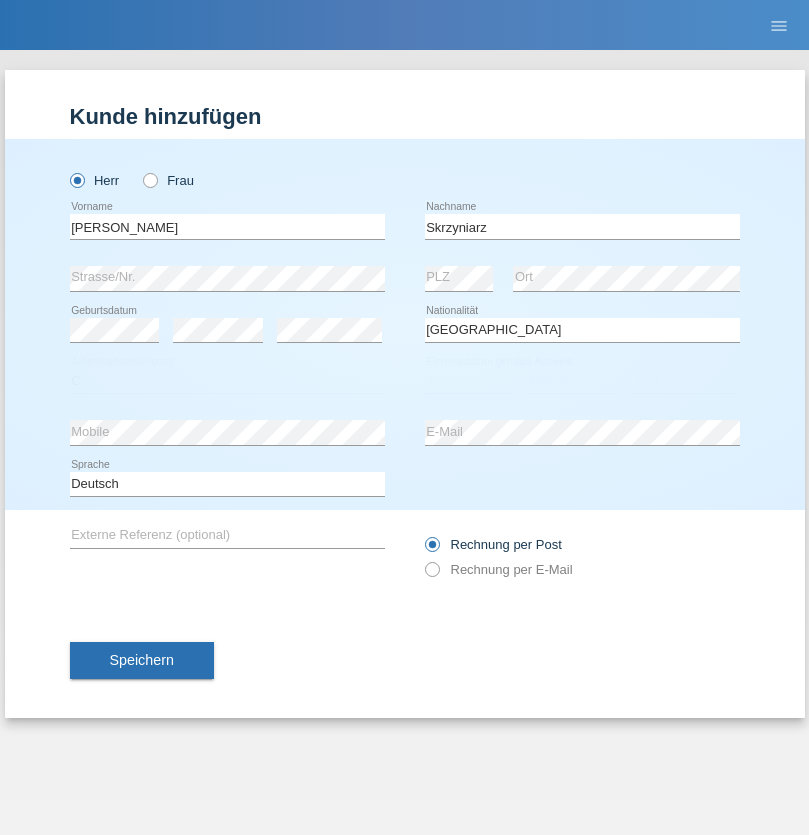 select on "10" 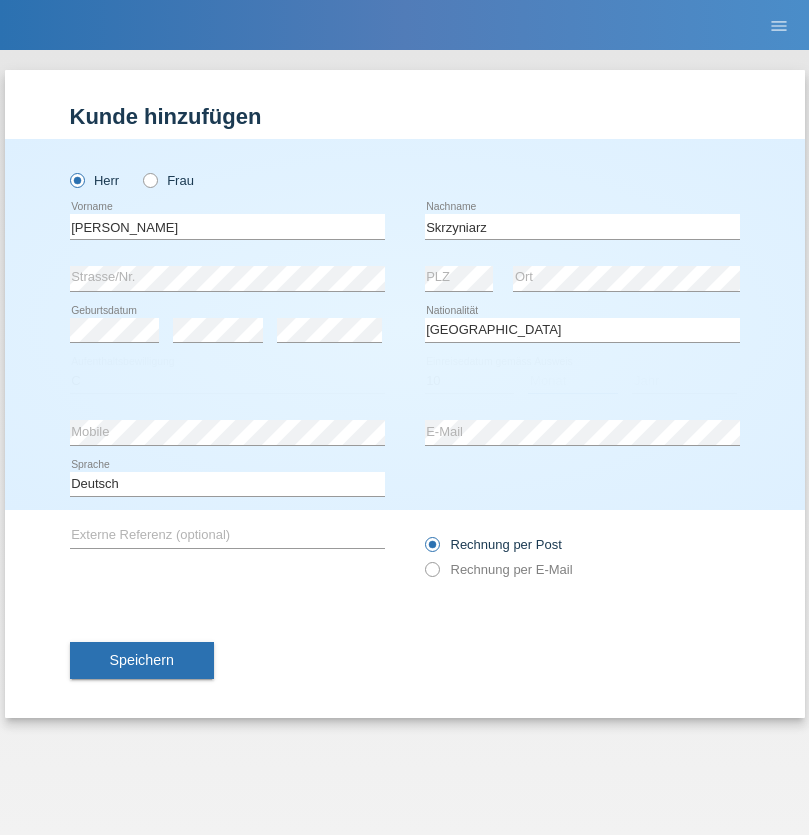select on "05" 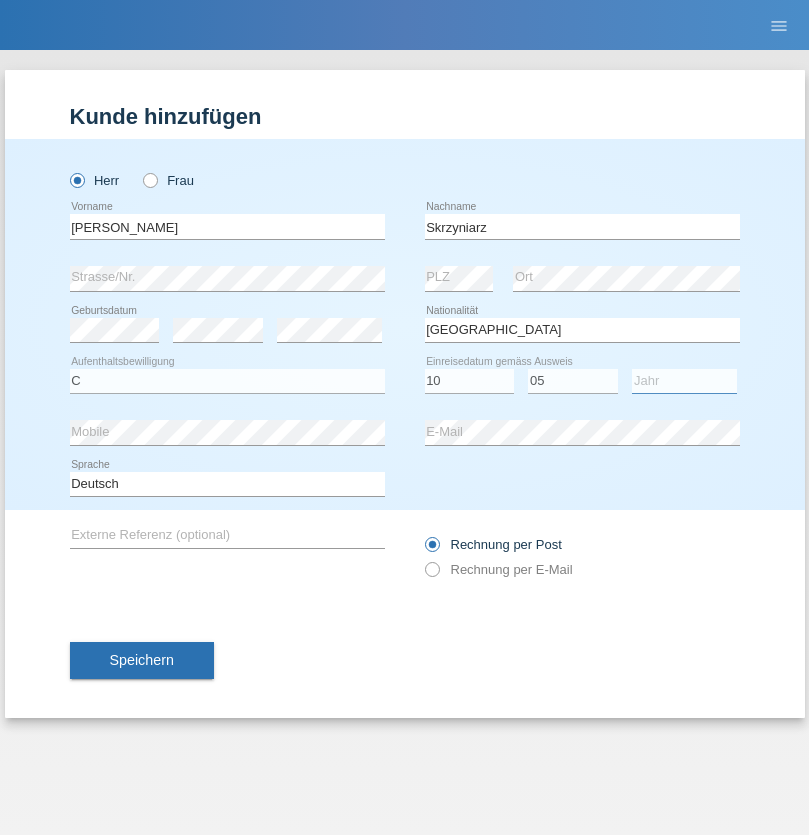select on "1985" 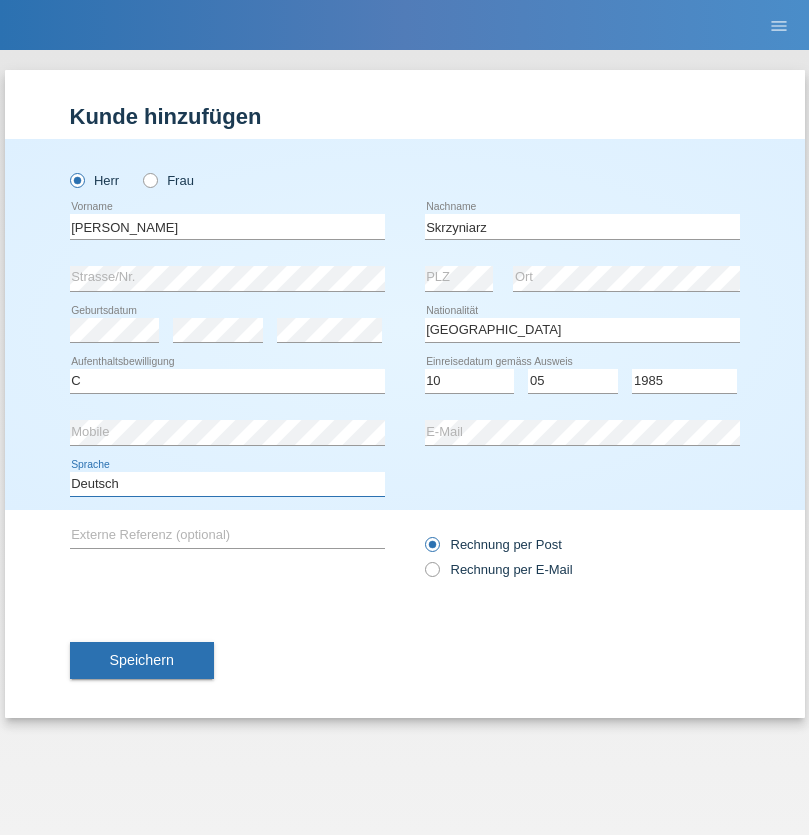 select on "en" 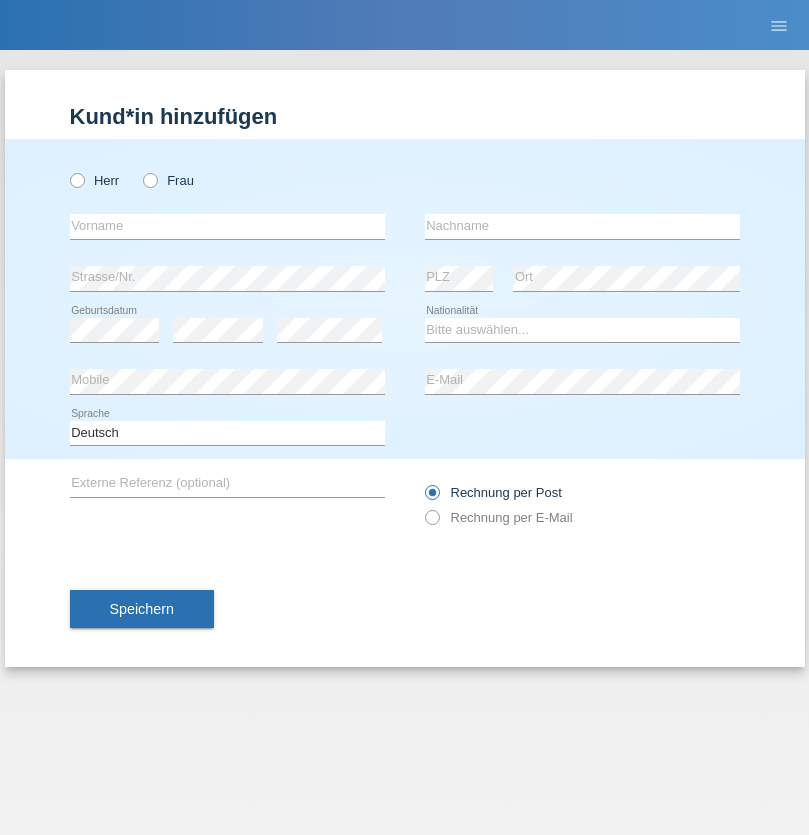 scroll, scrollTop: 0, scrollLeft: 0, axis: both 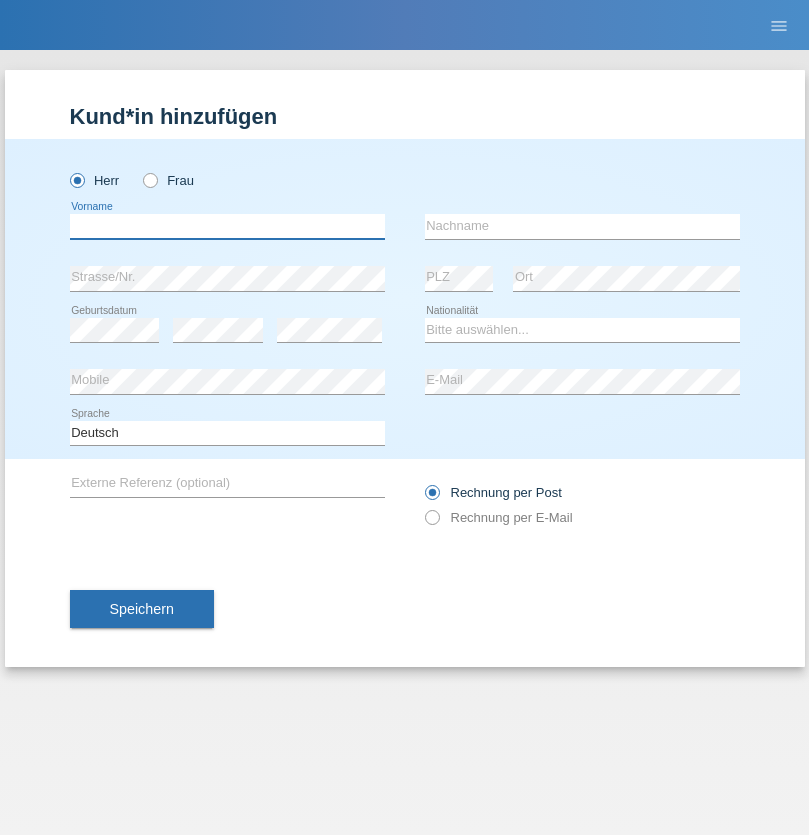 click at bounding box center [227, 226] 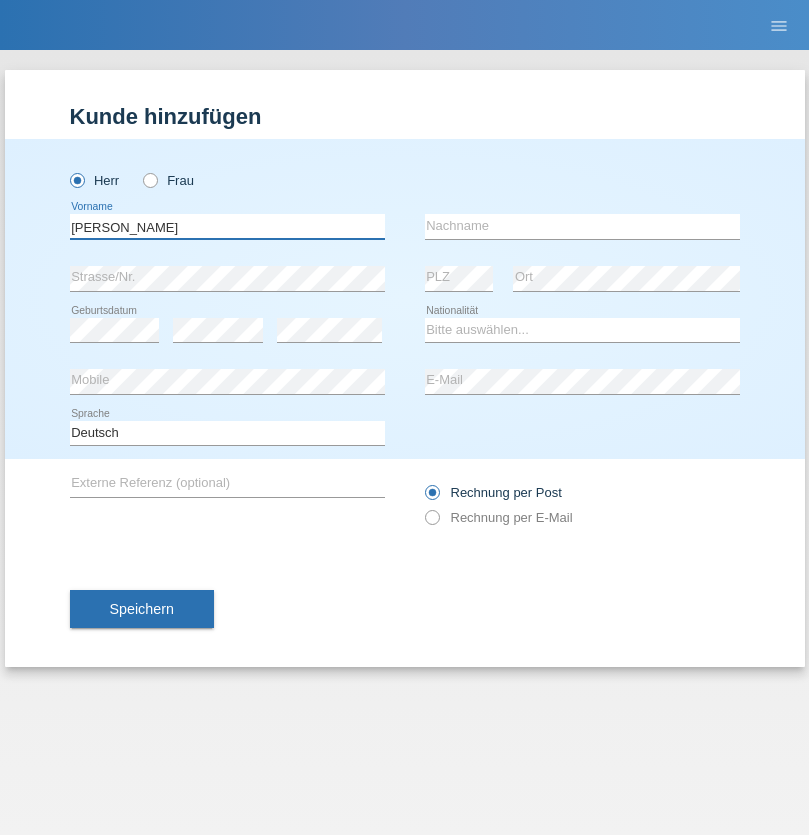 type on "[PERSON_NAME]" 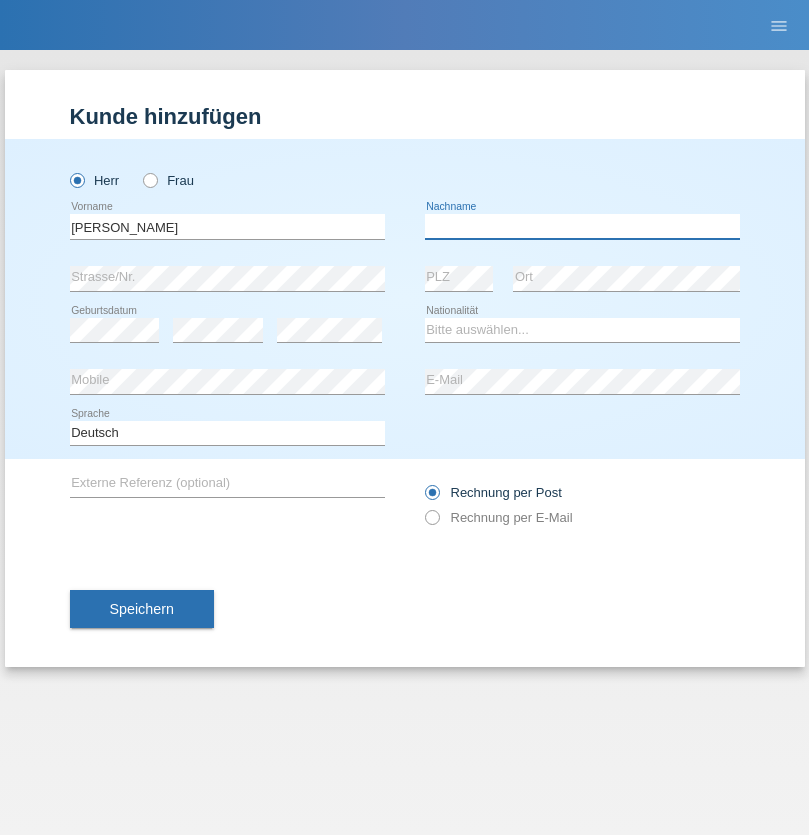 click at bounding box center (582, 226) 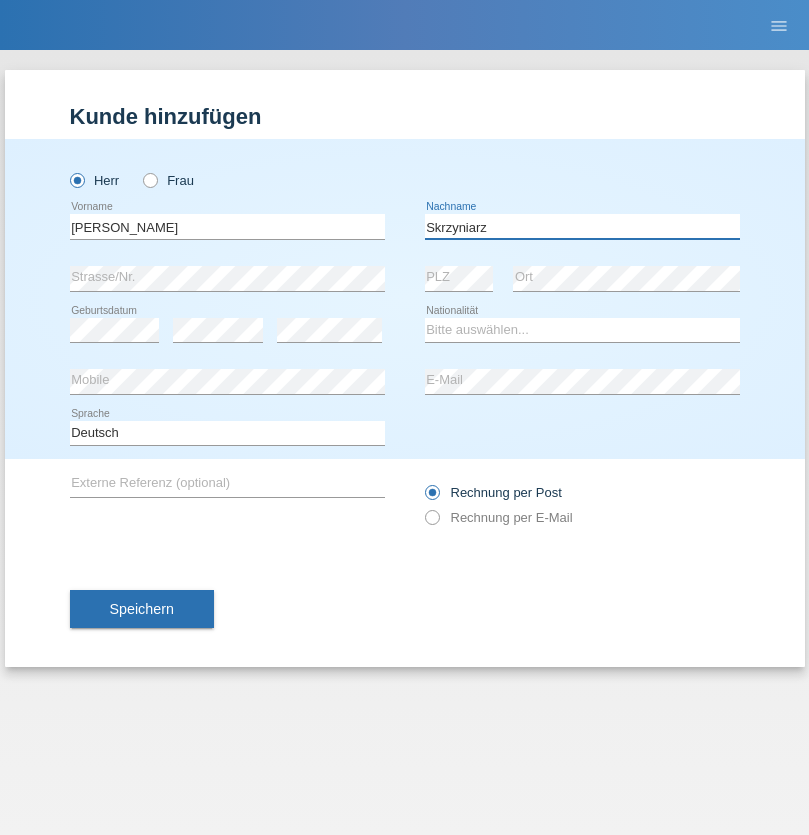 type on "Skrzyniarz" 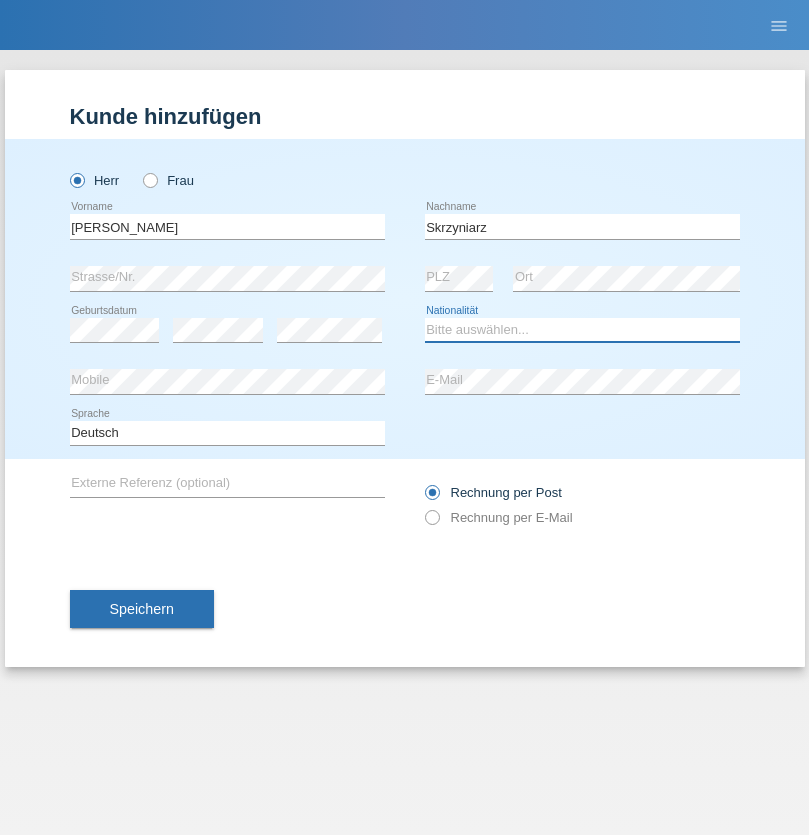 select on "PL" 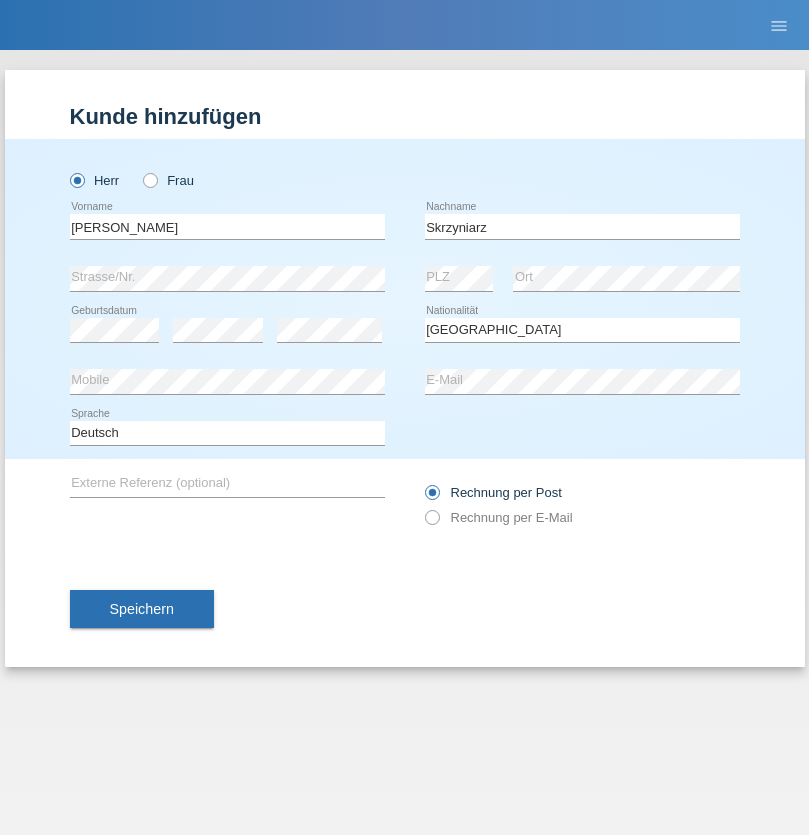 select on "C" 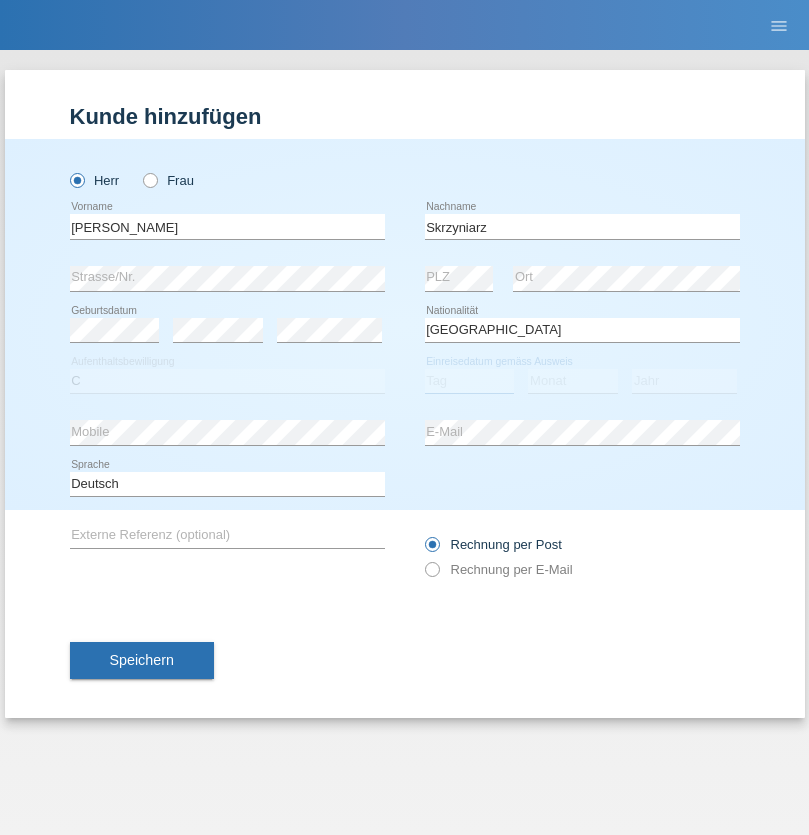 select on "03" 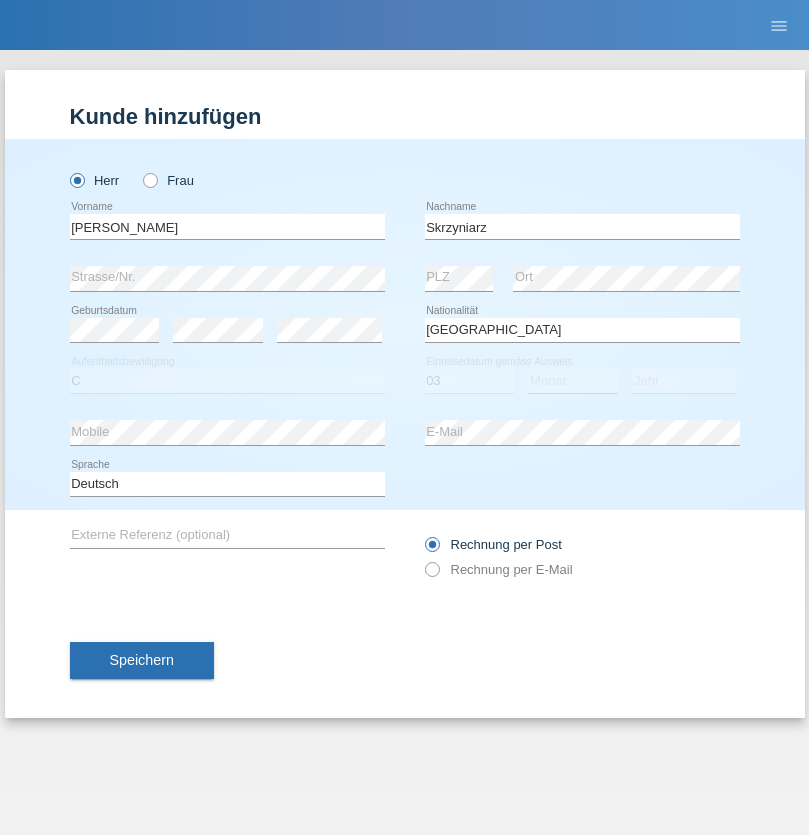 select on "02" 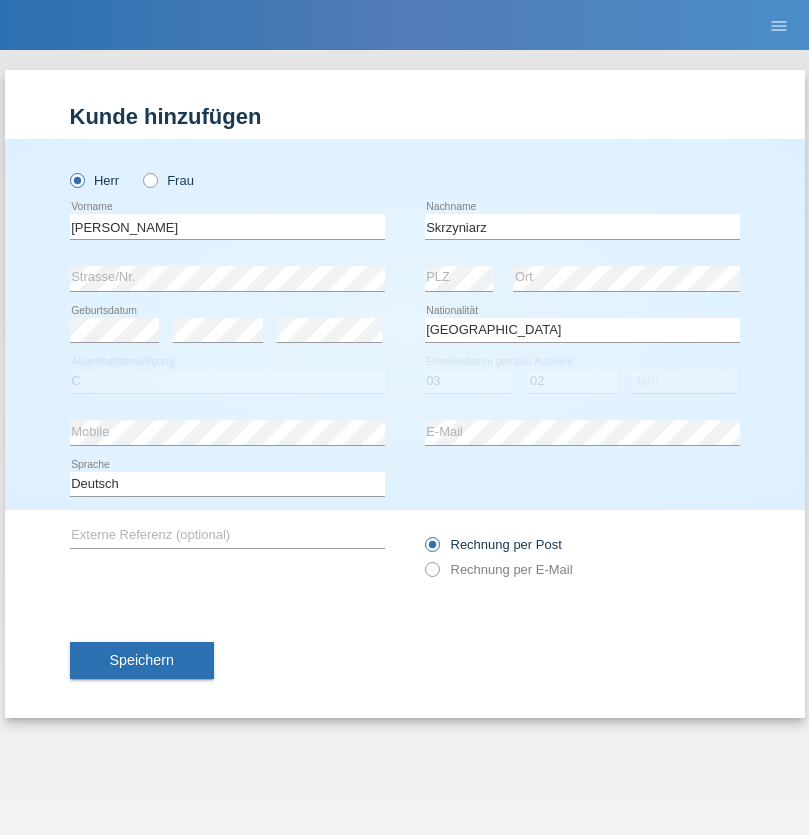 select on "2020" 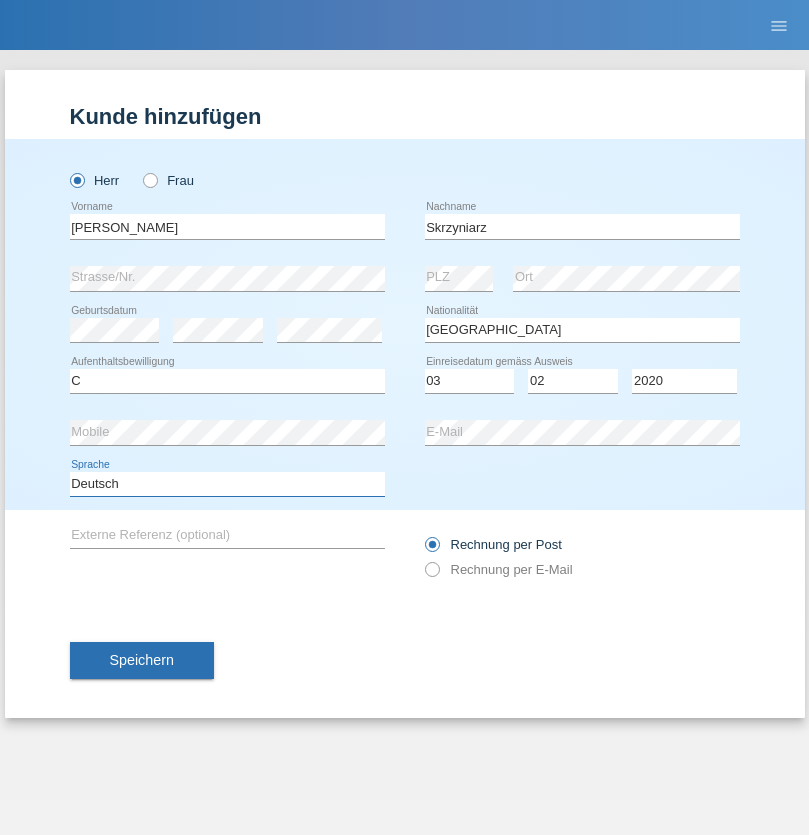select on "en" 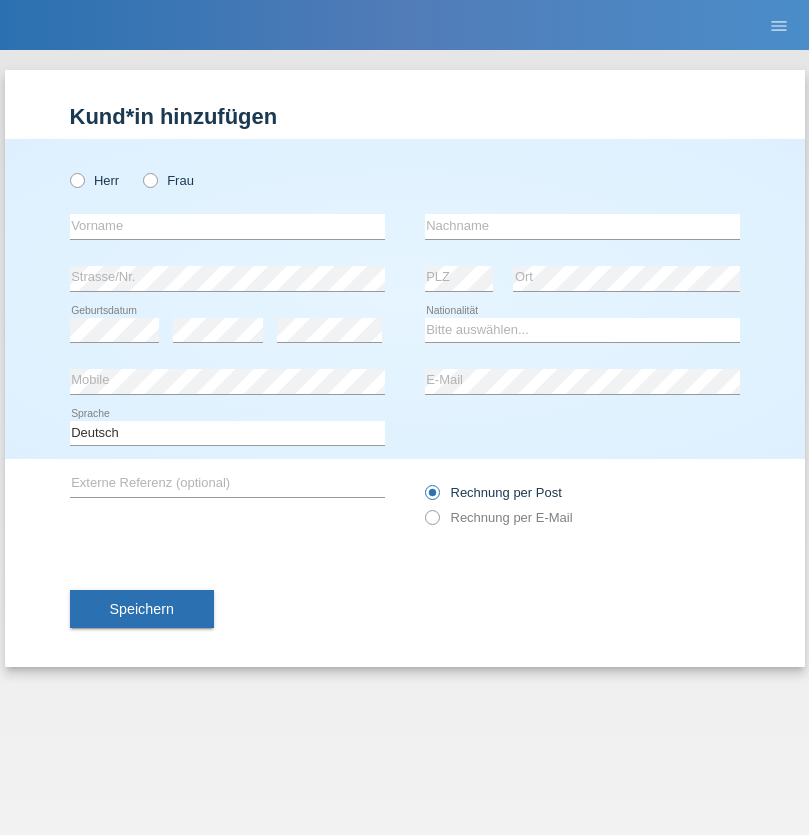 scroll, scrollTop: 0, scrollLeft: 0, axis: both 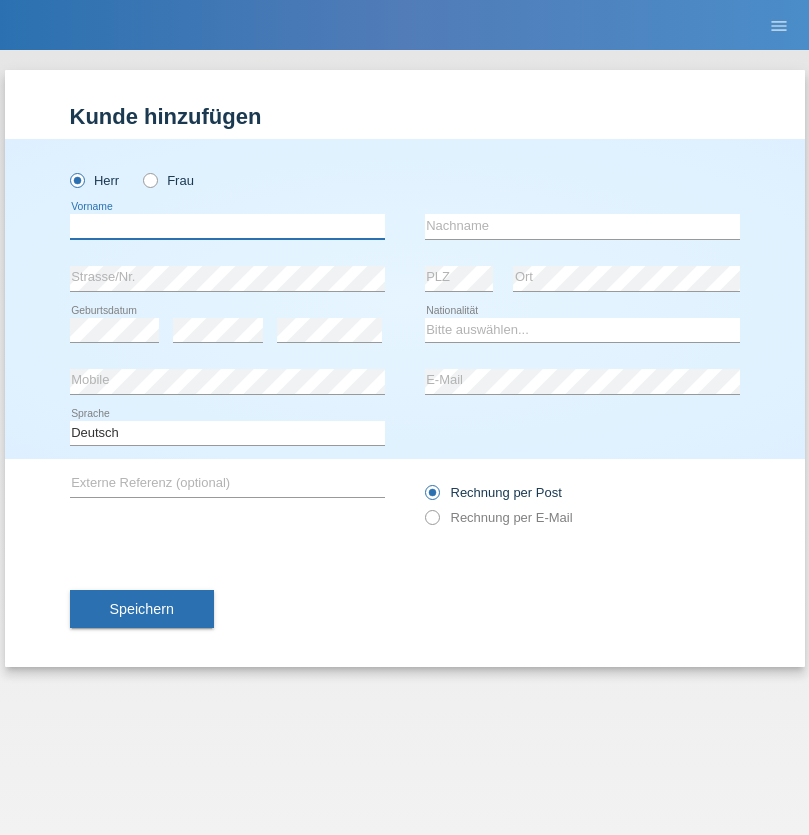 click at bounding box center (227, 226) 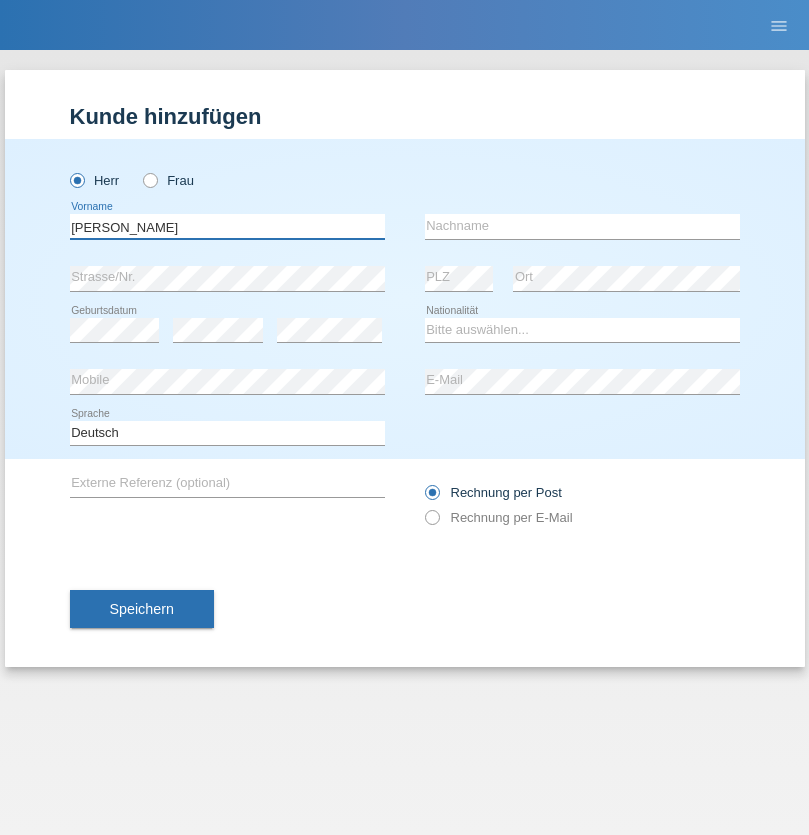 type on "Raffaele" 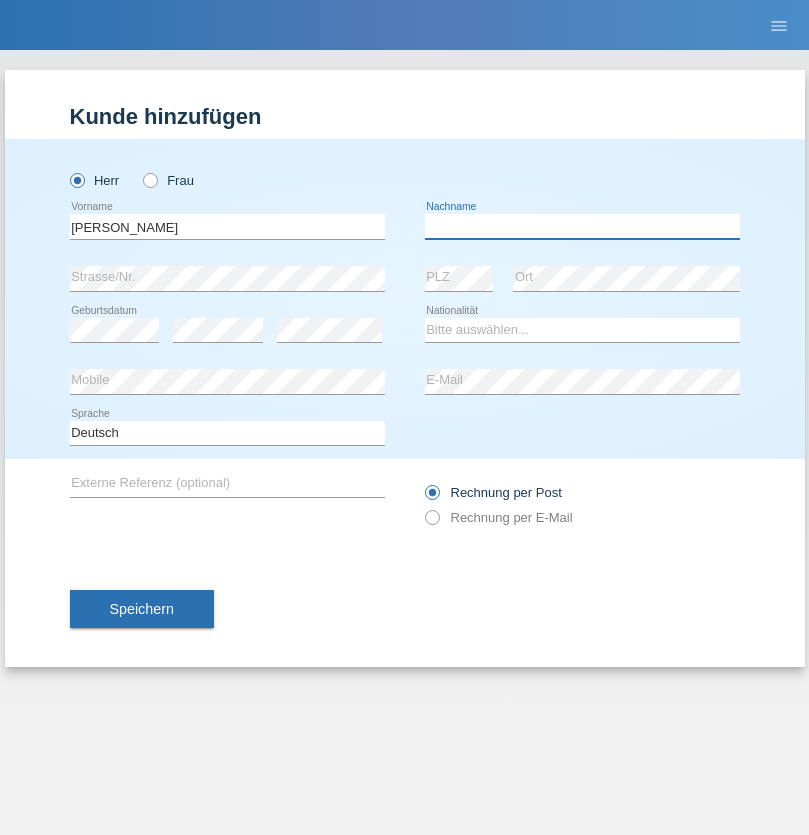 click at bounding box center [582, 226] 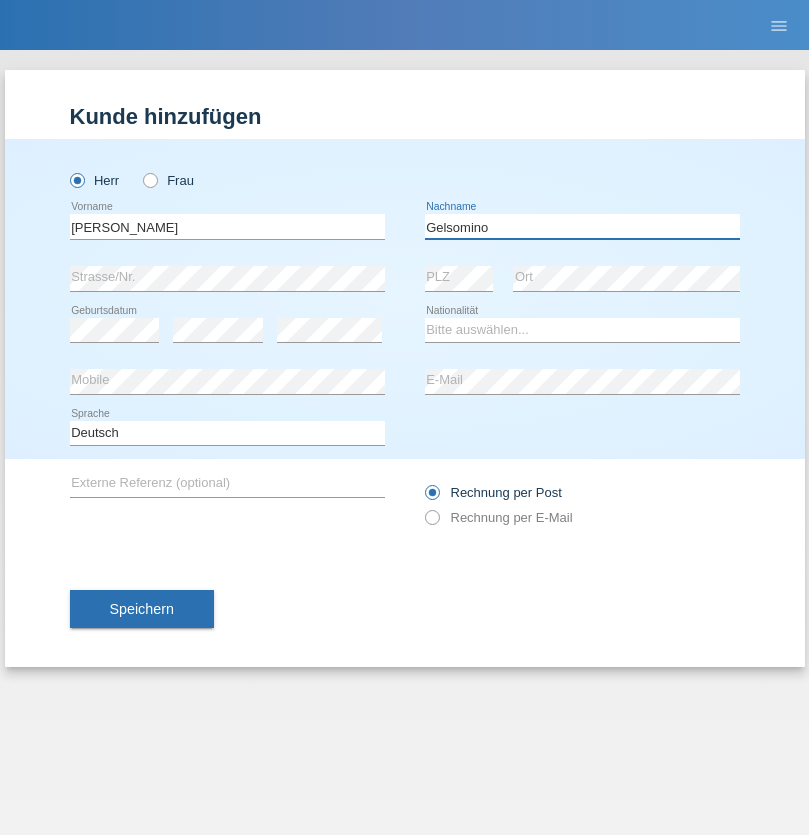 type on "Gelsomino" 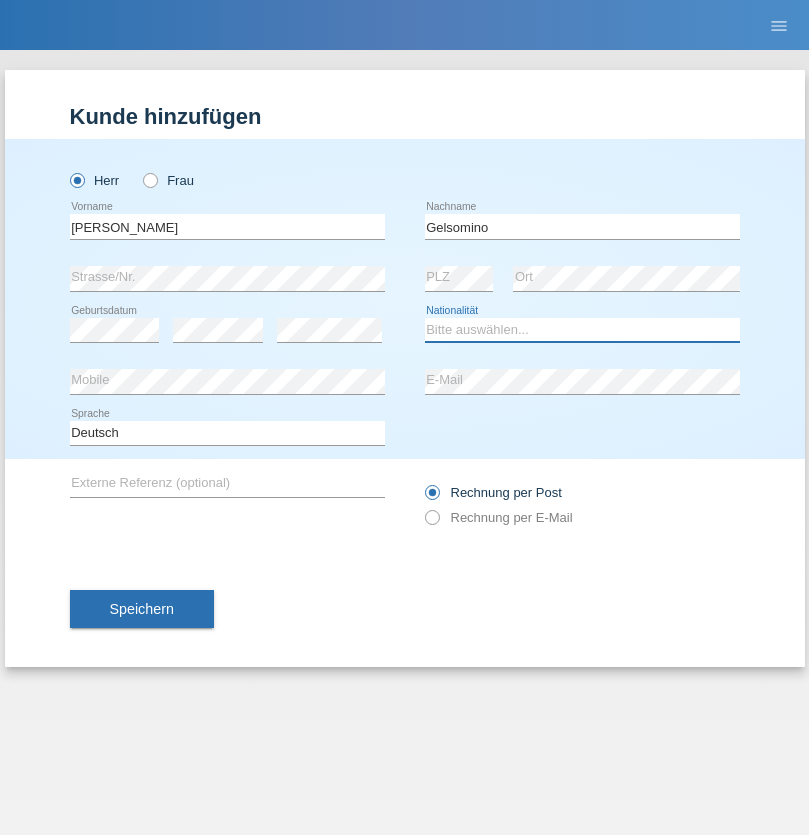 select on "IT" 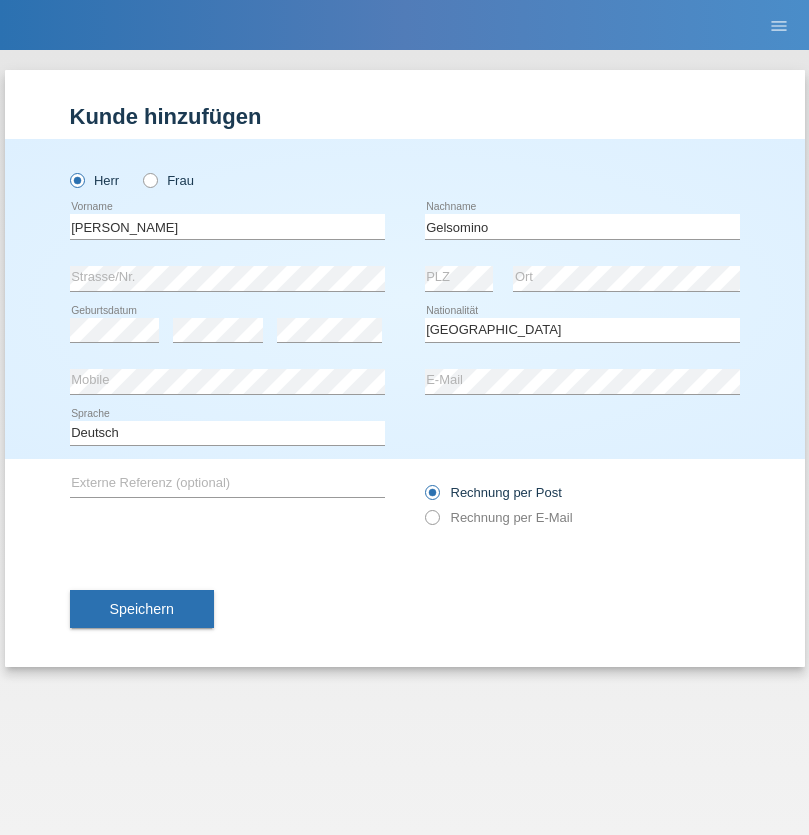select on "C" 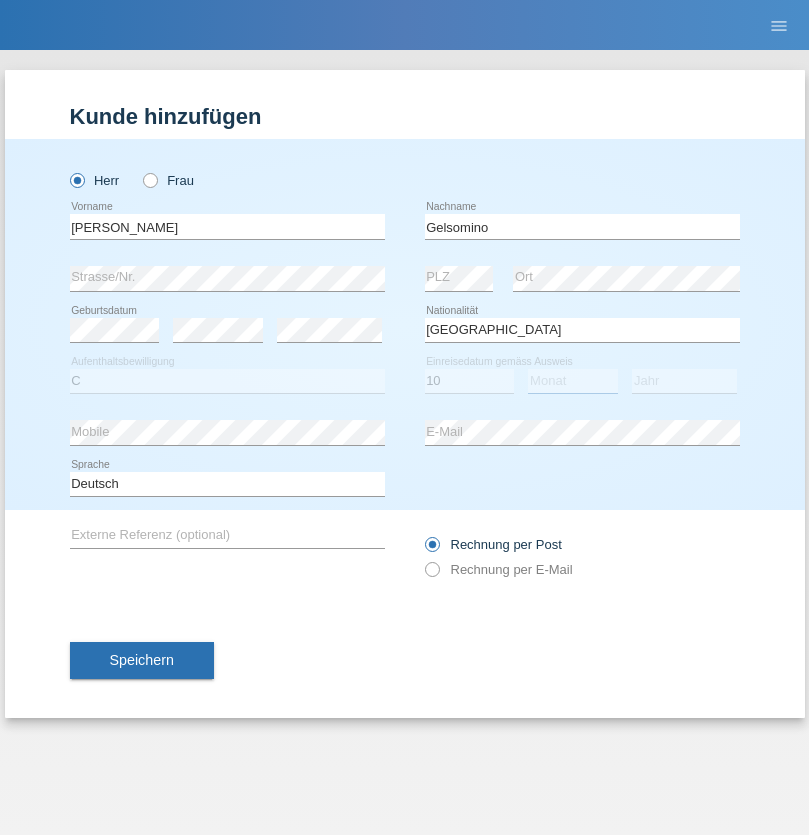 select on "01" 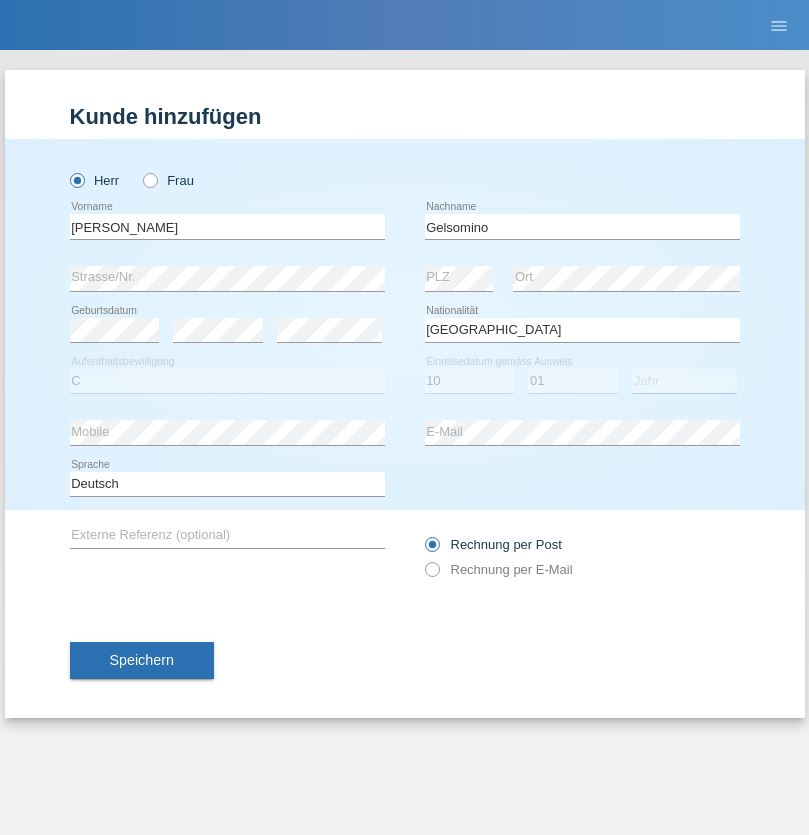 select on "2017" 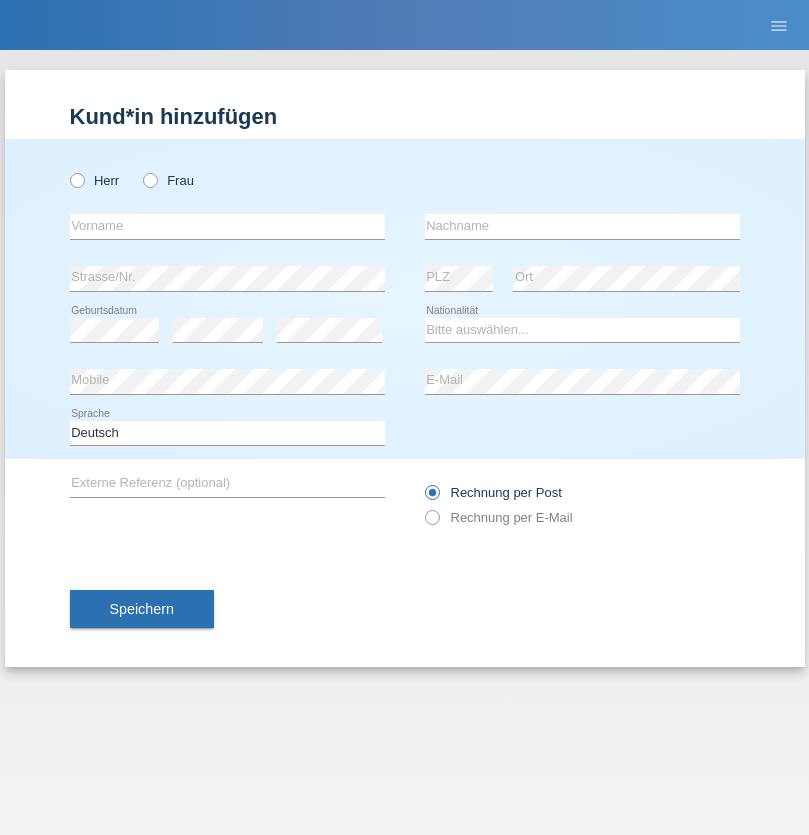 scroll, scrollTop: 0, scrollLeft: 0, axis: both 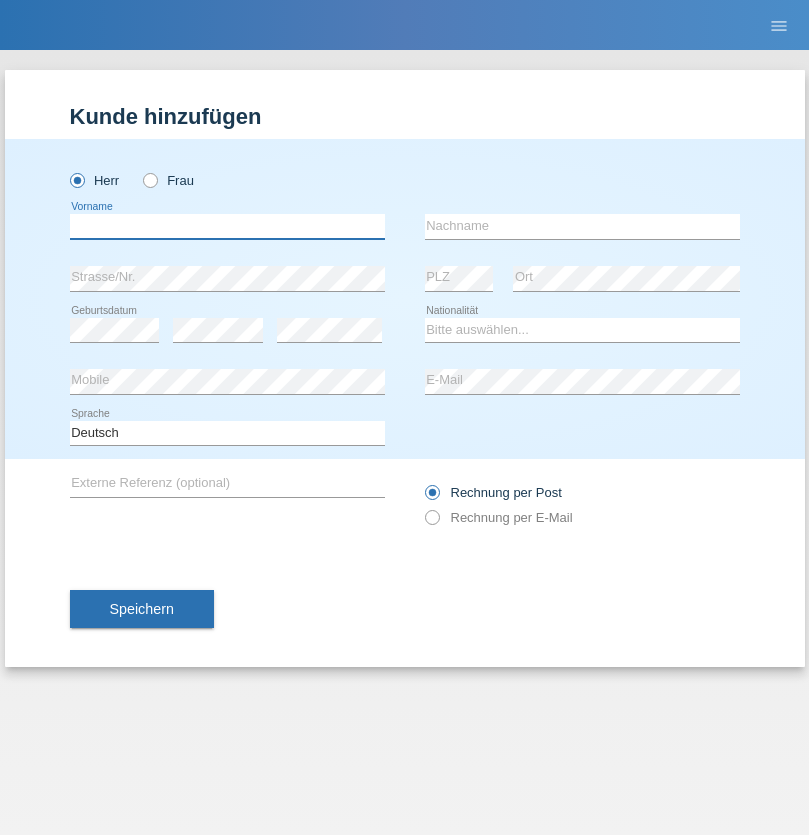 click at bounding box center [227, 226] 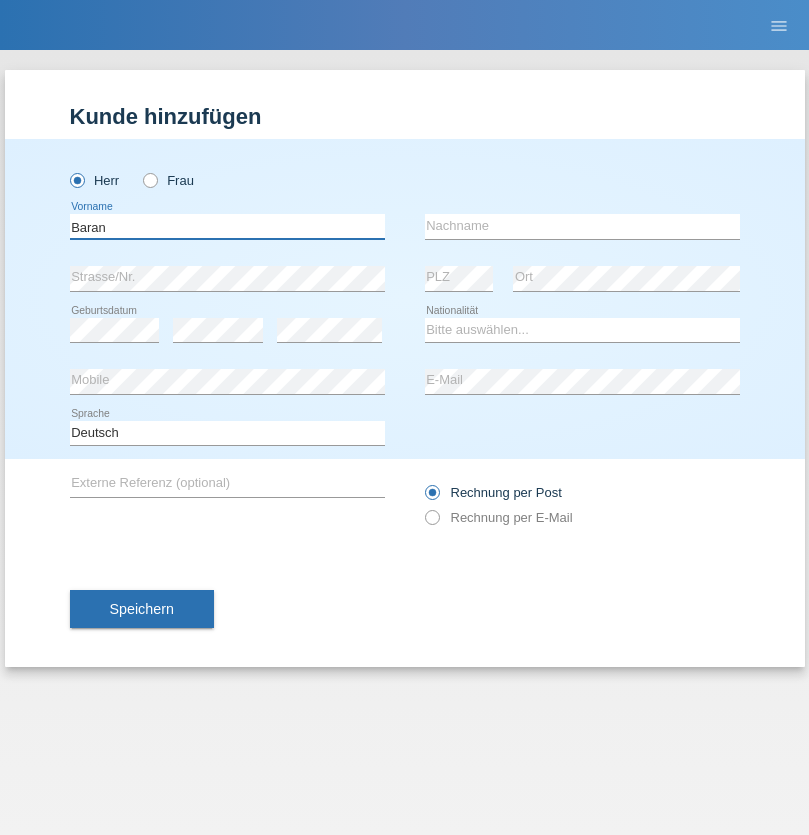 type on "Baran" 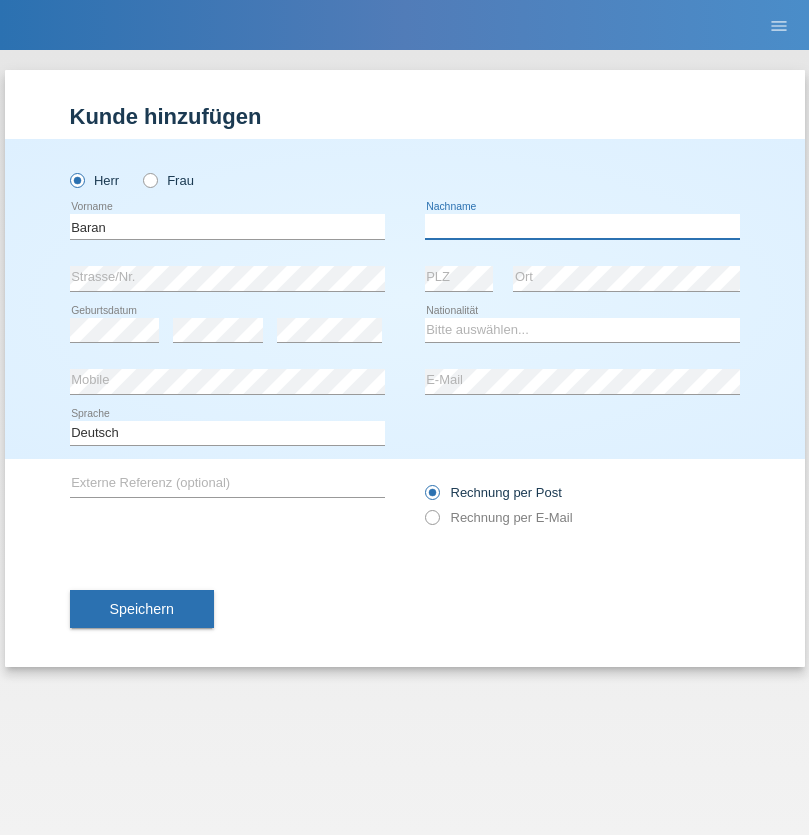 click at bounding box center [582, 226] 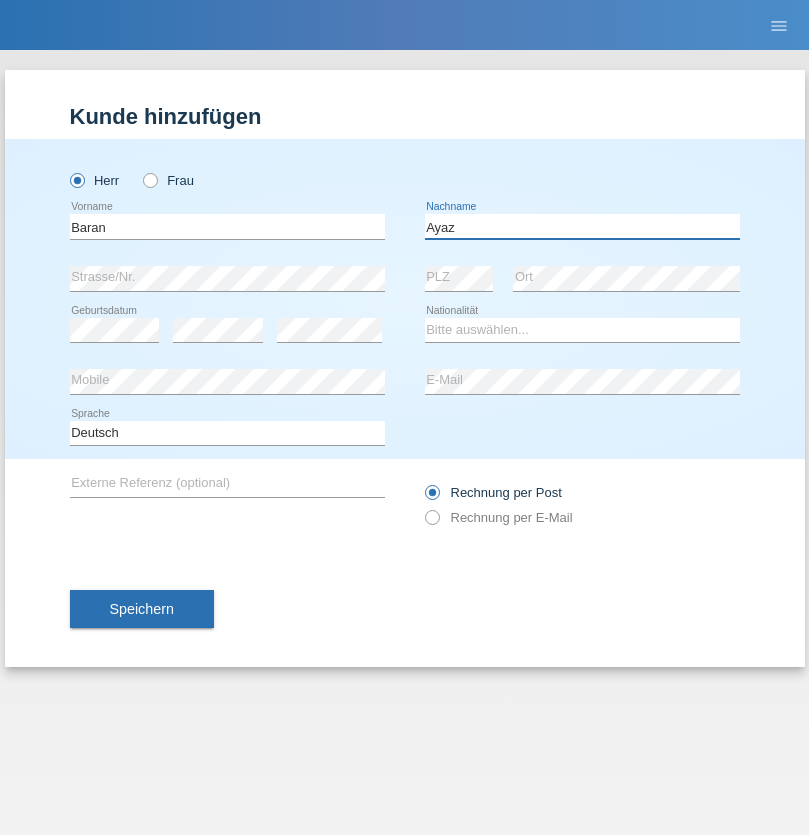 type on "Ayaz" 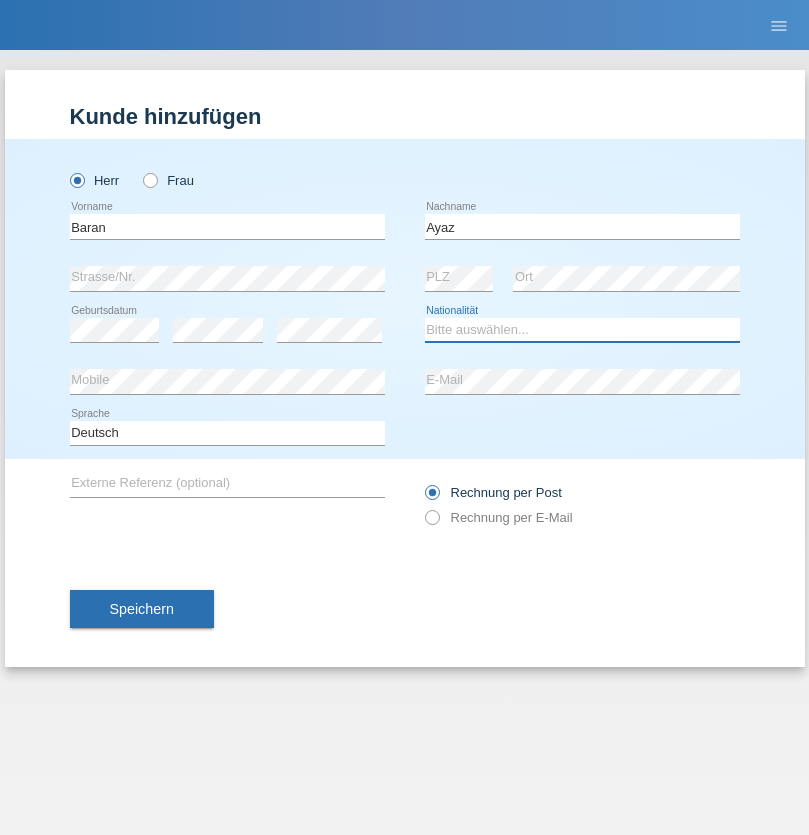select on "TR" 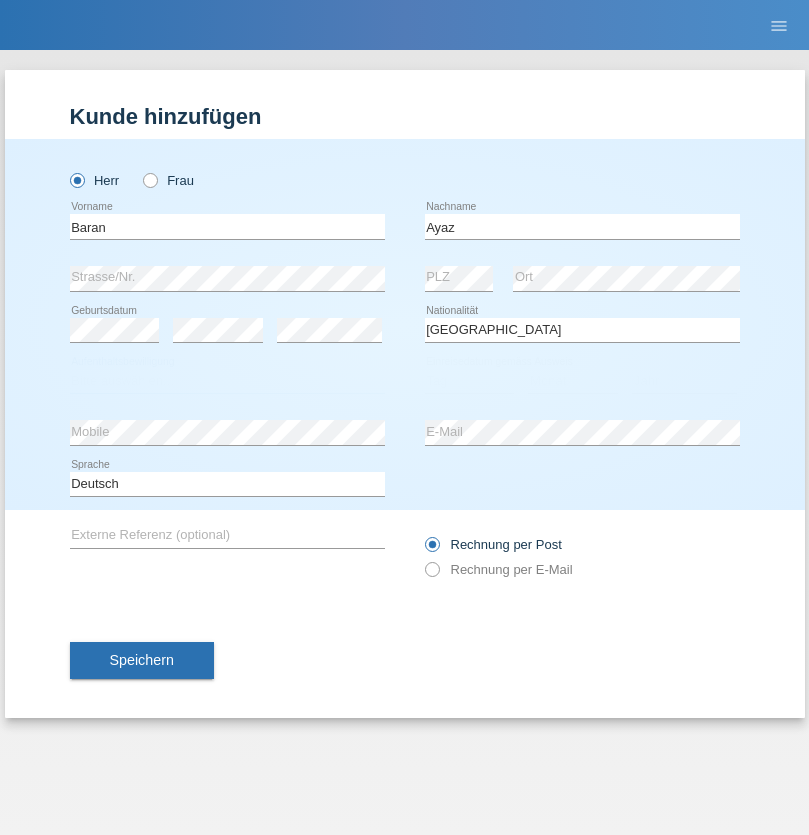 select on "C" 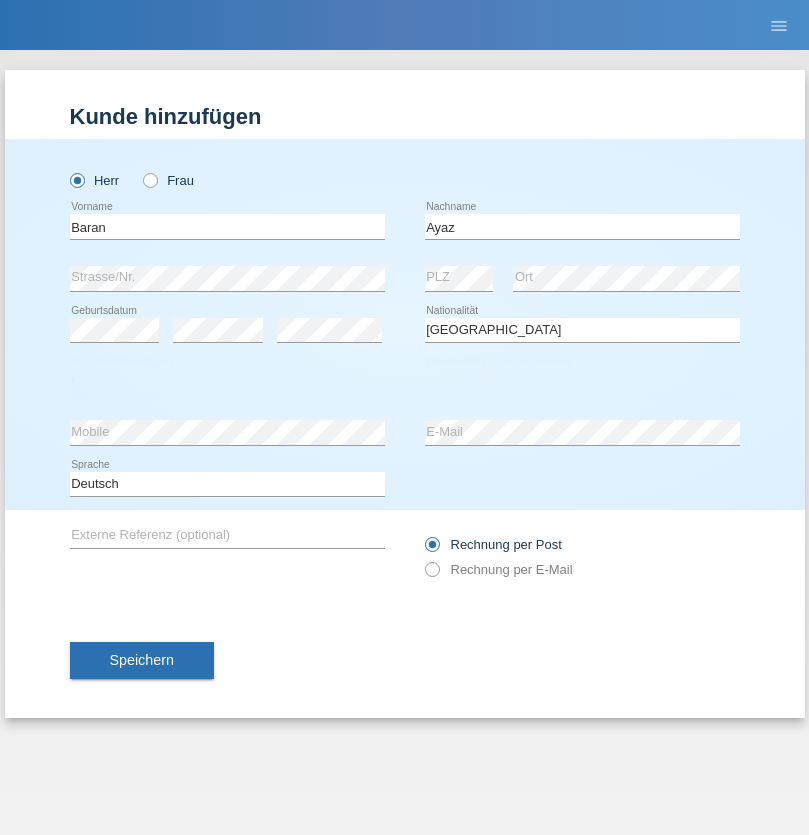 select on "29" 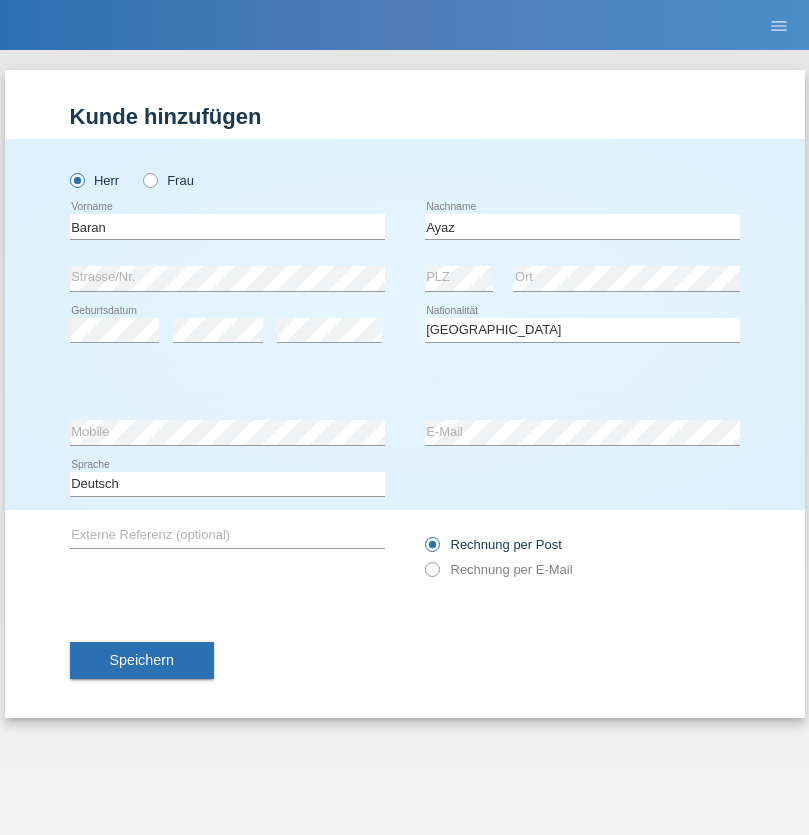 select on "12" 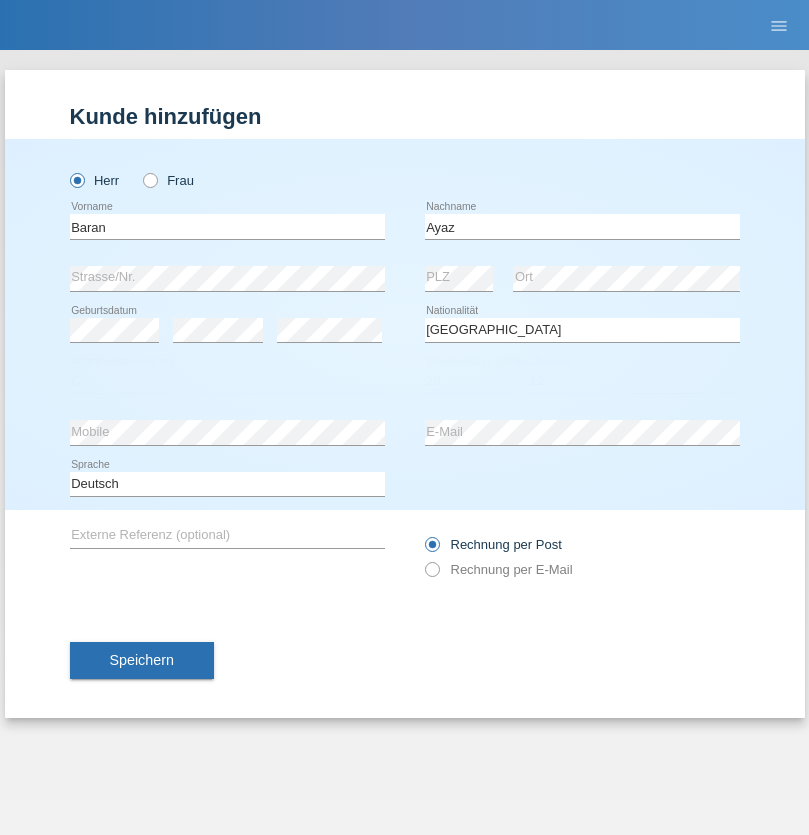 select on "2021" 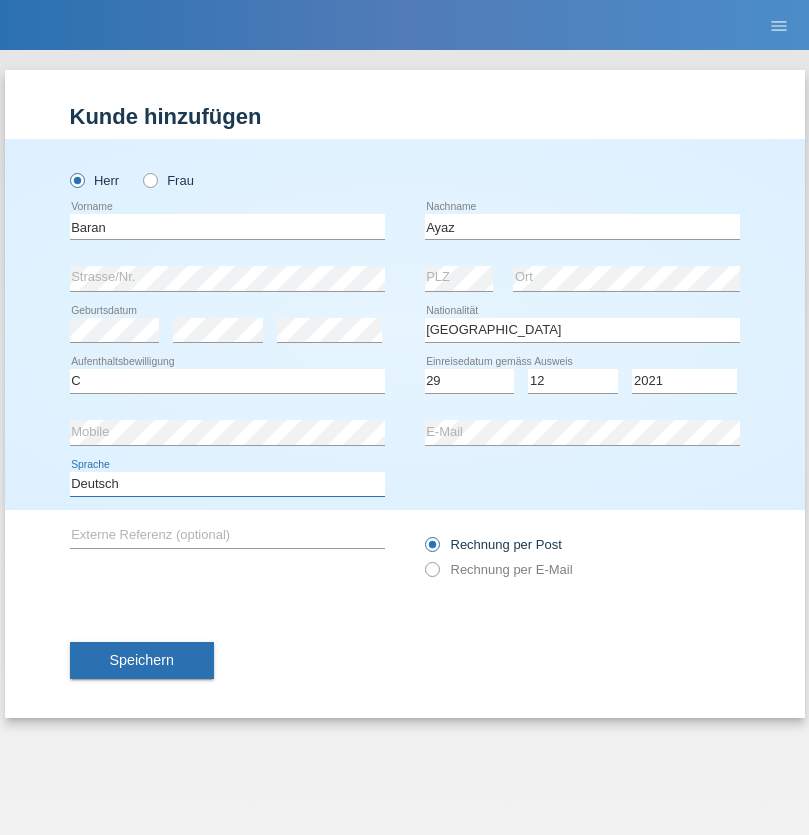 select on "en" 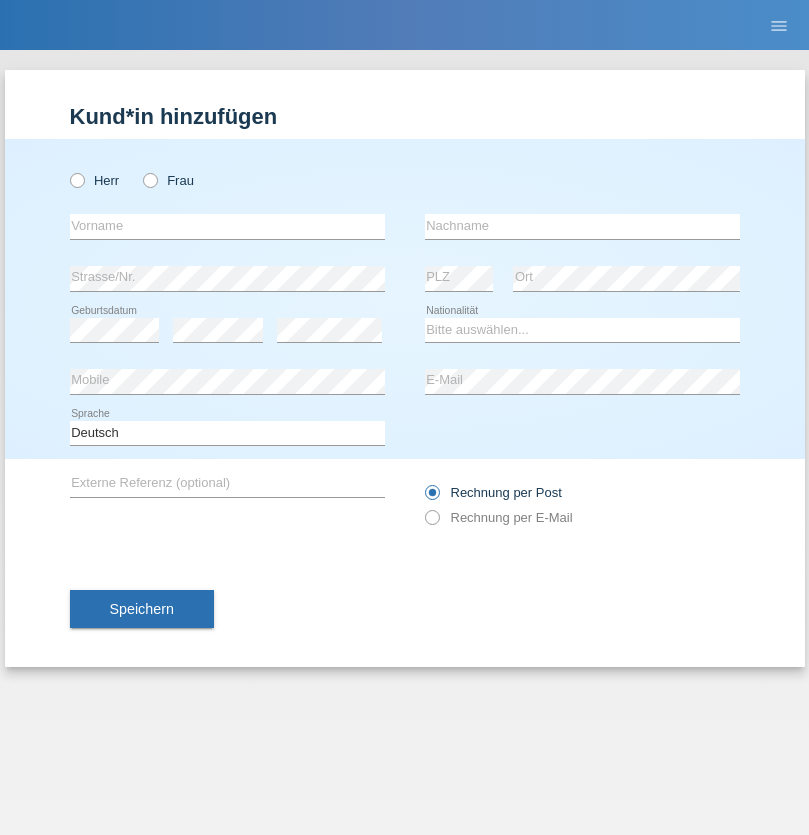 scroll, scrollTop: 0, scrollLeft: 0, axis: both 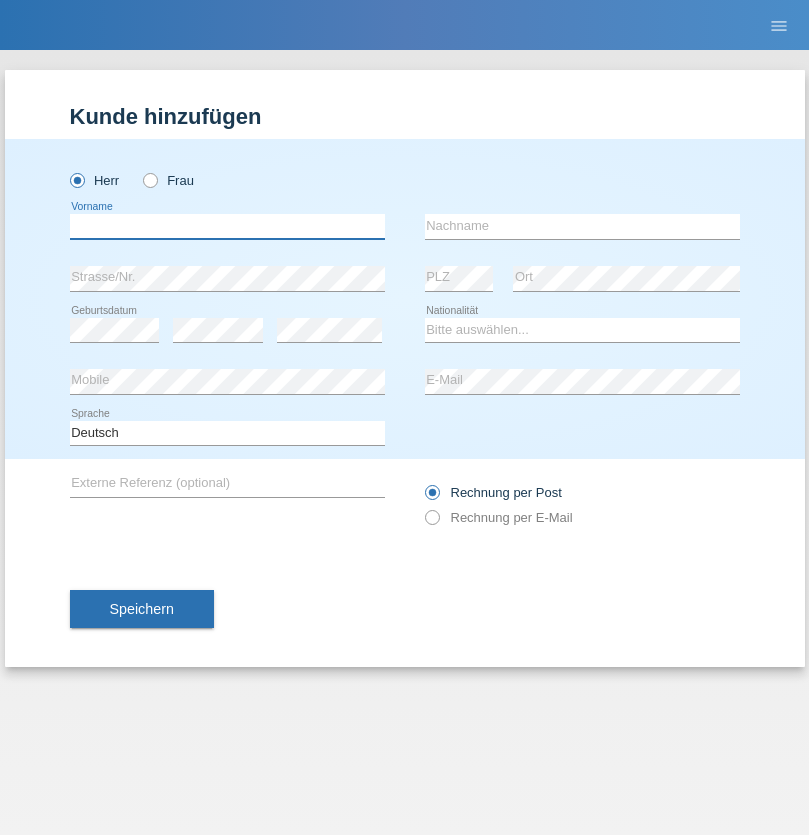 click at bounding box center (227, 226) 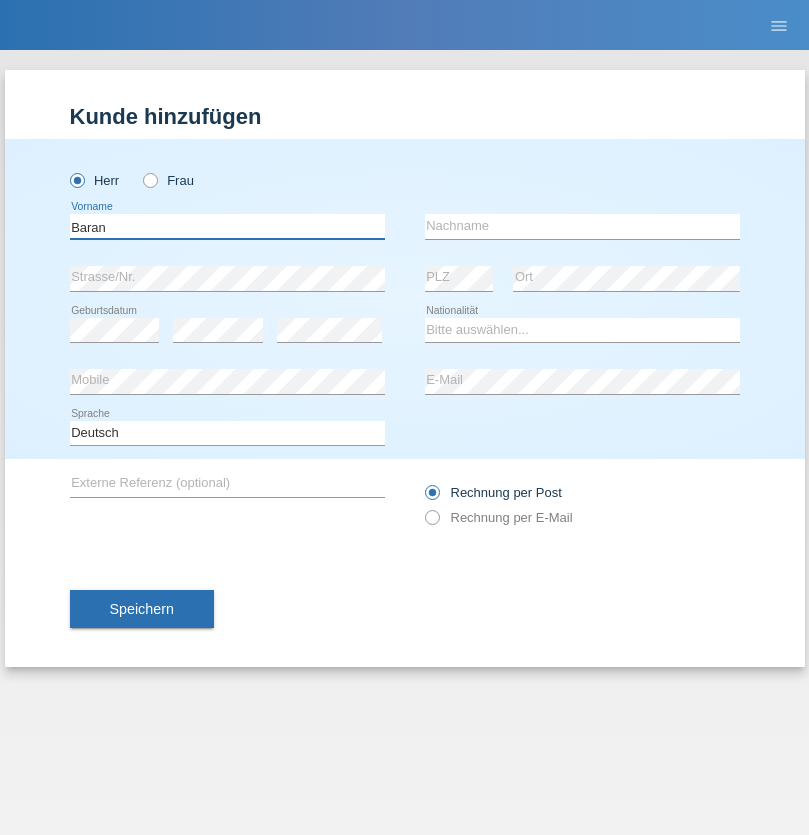 type on "Baran" 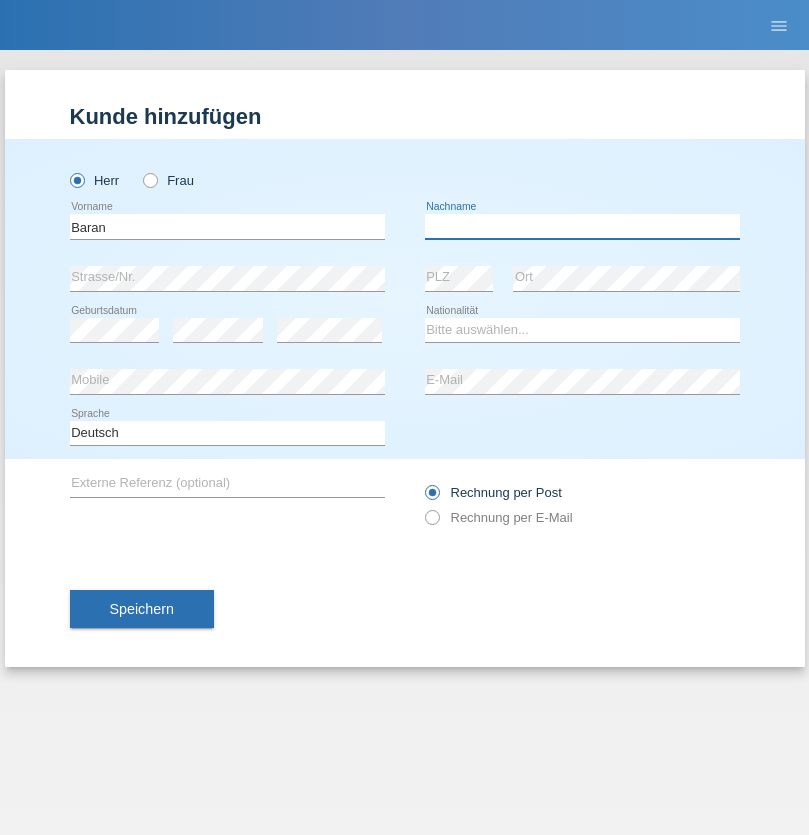 click at bounding box center [582, 226] 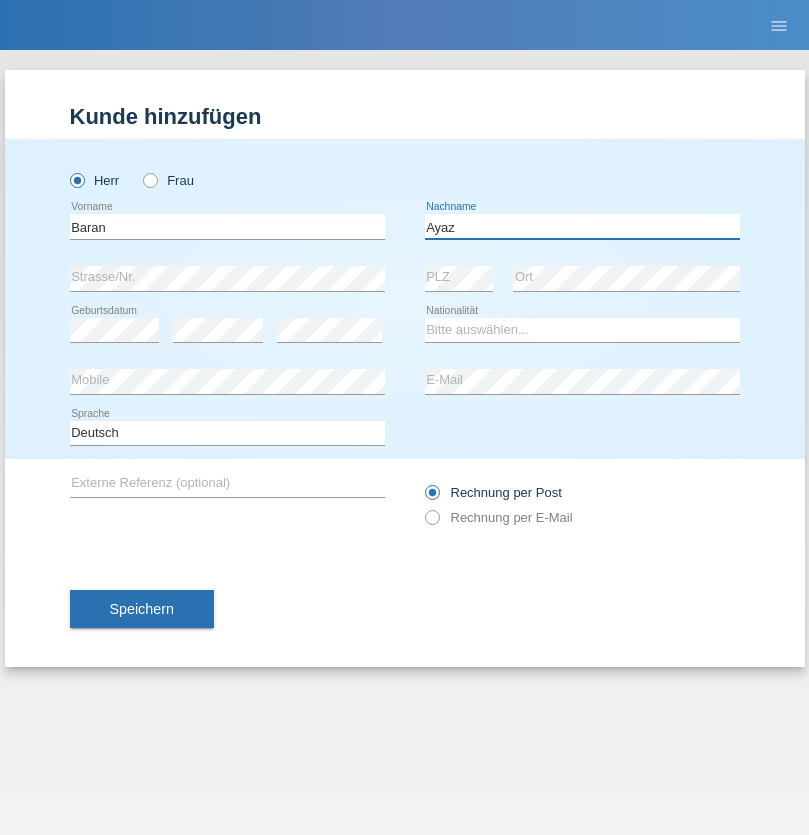type on "Ayaz" 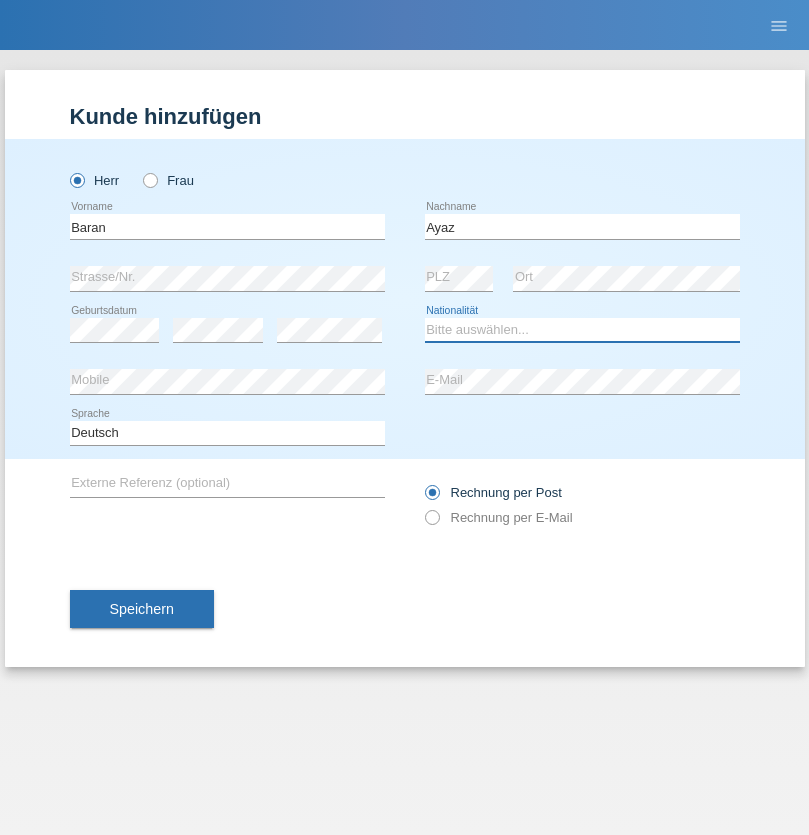select on "TR" 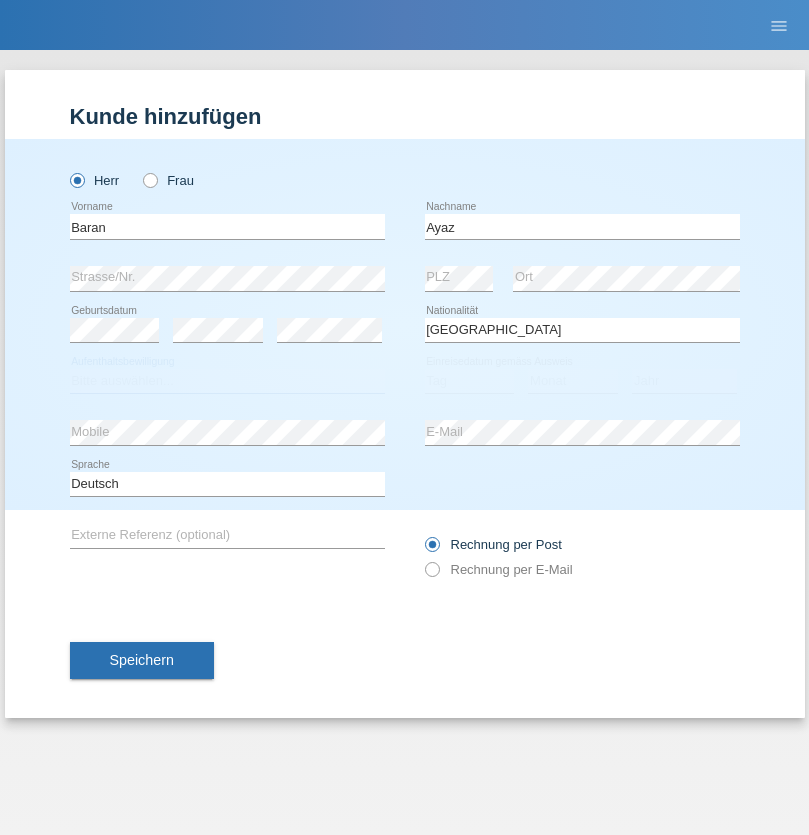 select on "C" 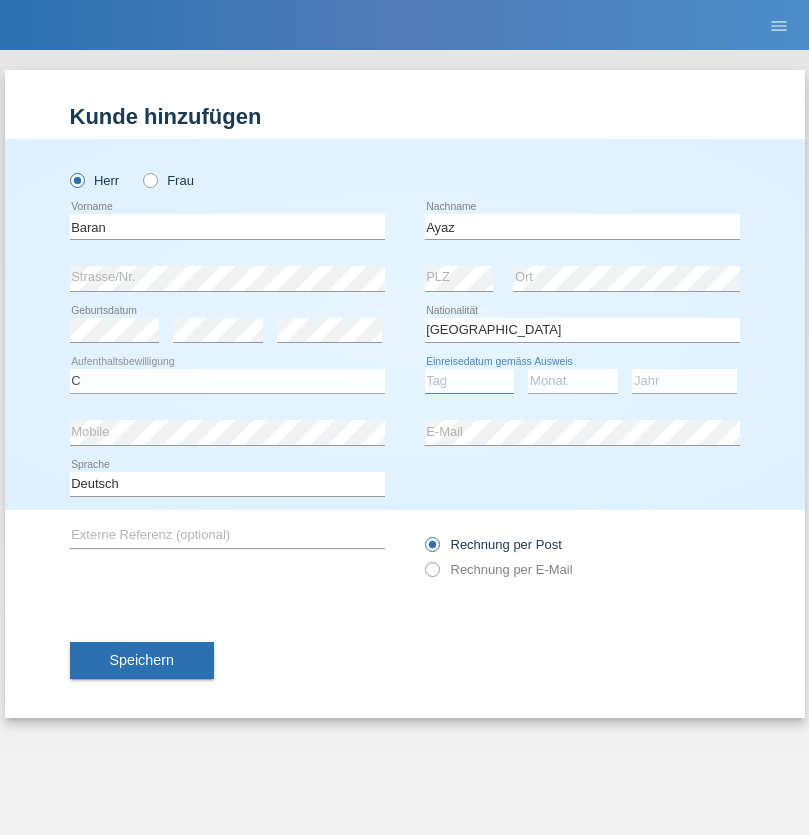 select on "29" 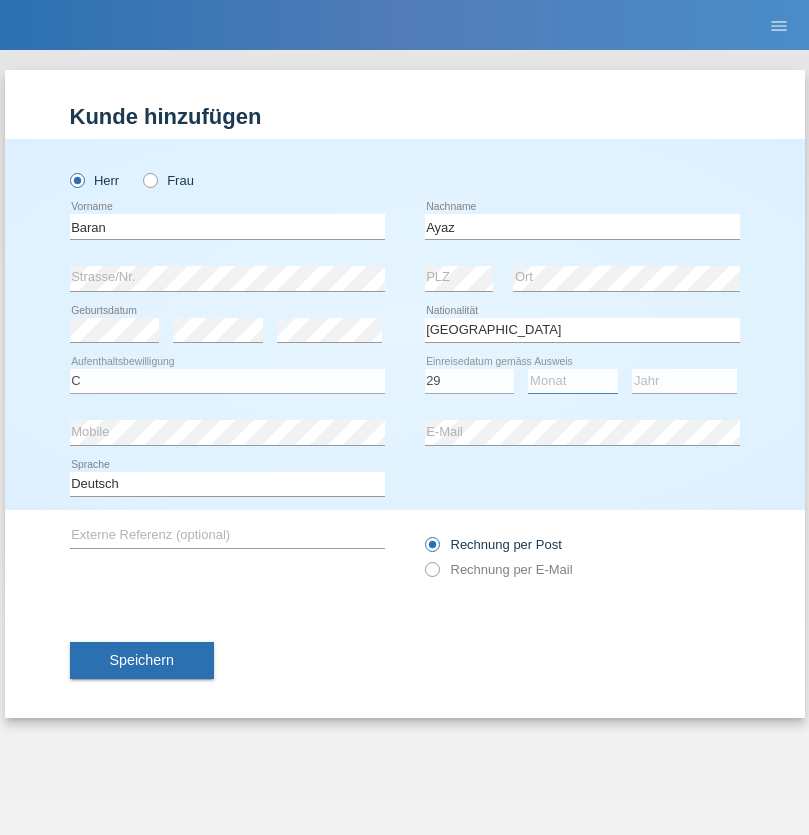 select on "12" 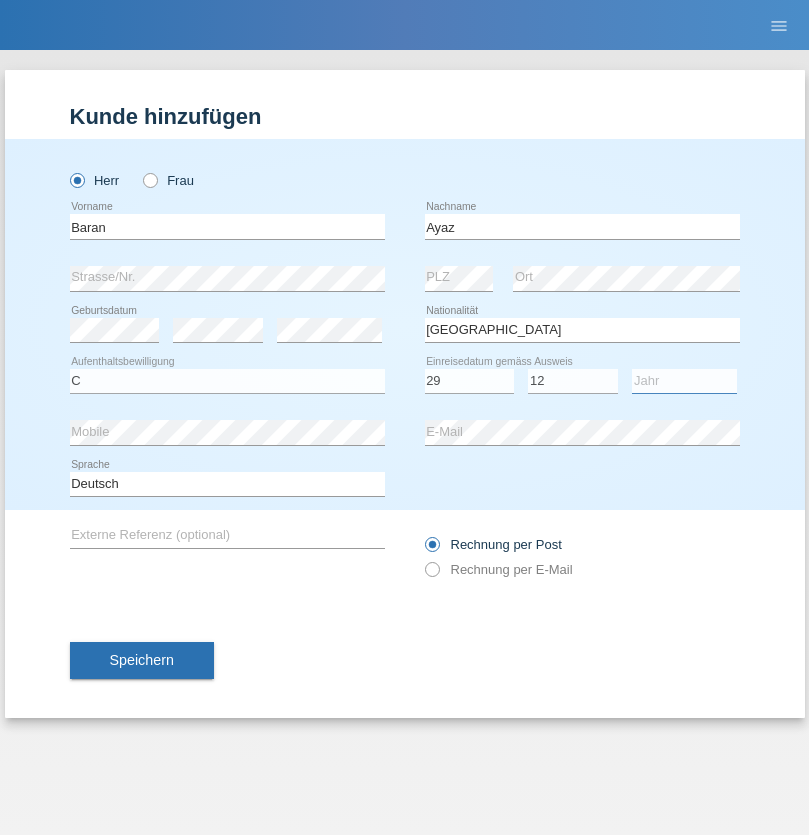 select on "2021" 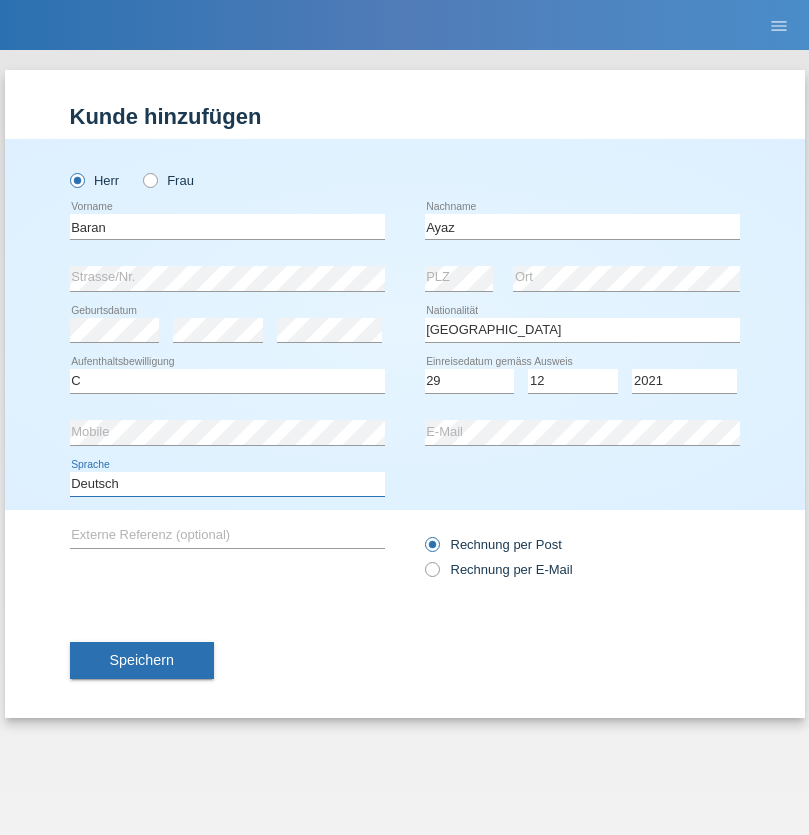 select on "en" 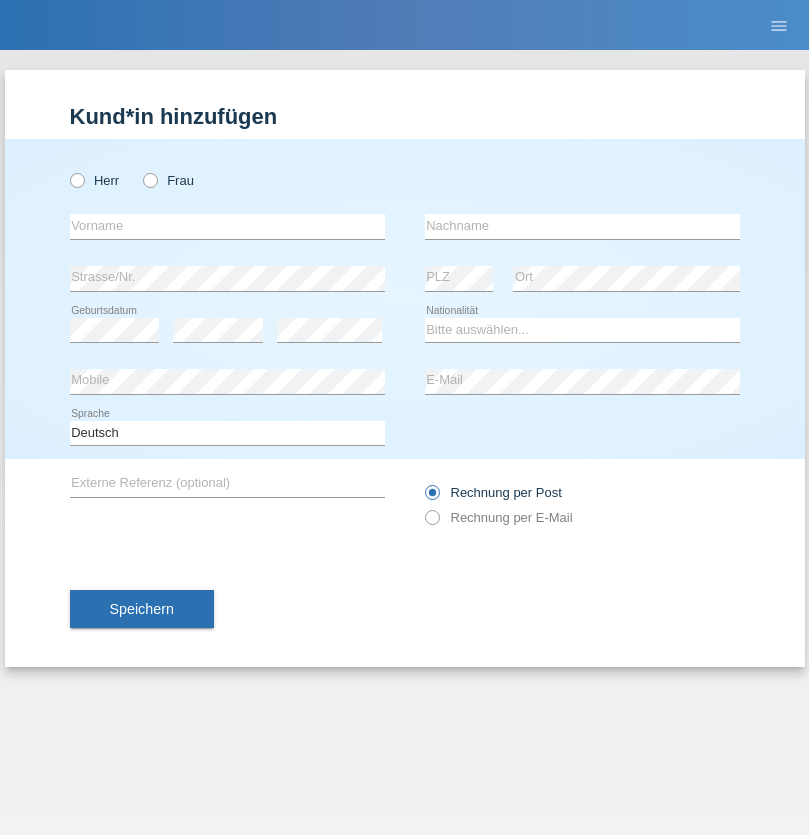 scroll, scrollTop: 0, scrollLeft: 0, axis: both 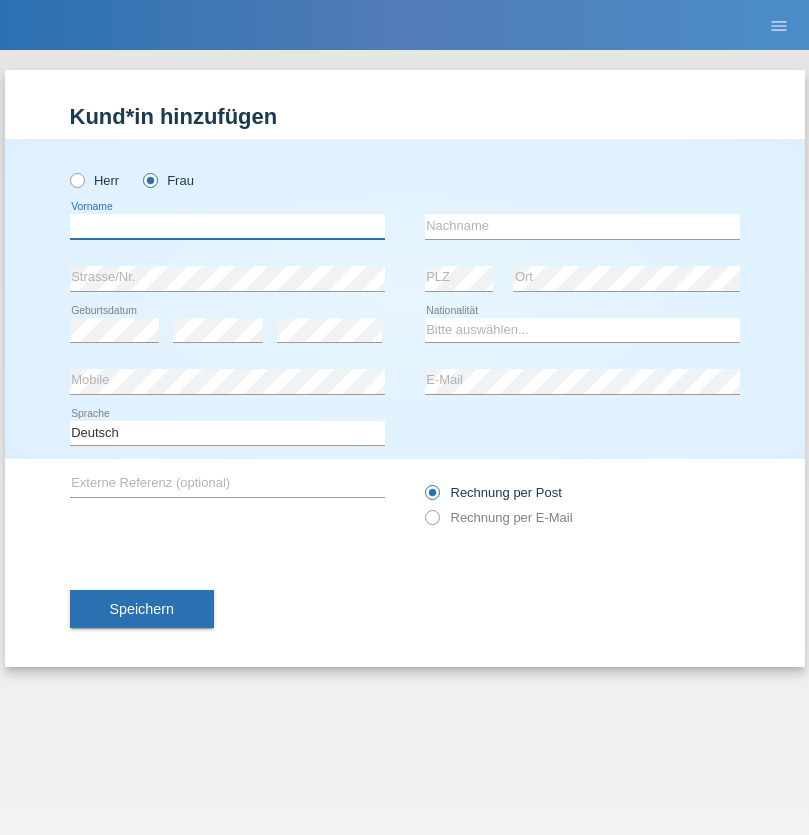 click at bounding box center (227, 226) 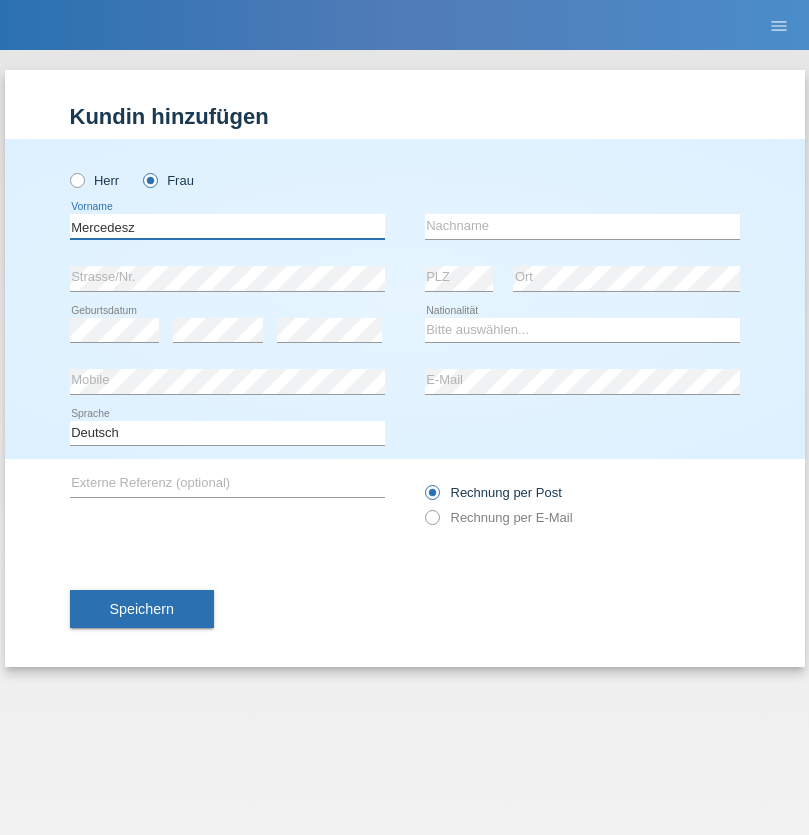 type on "Mercedesz" 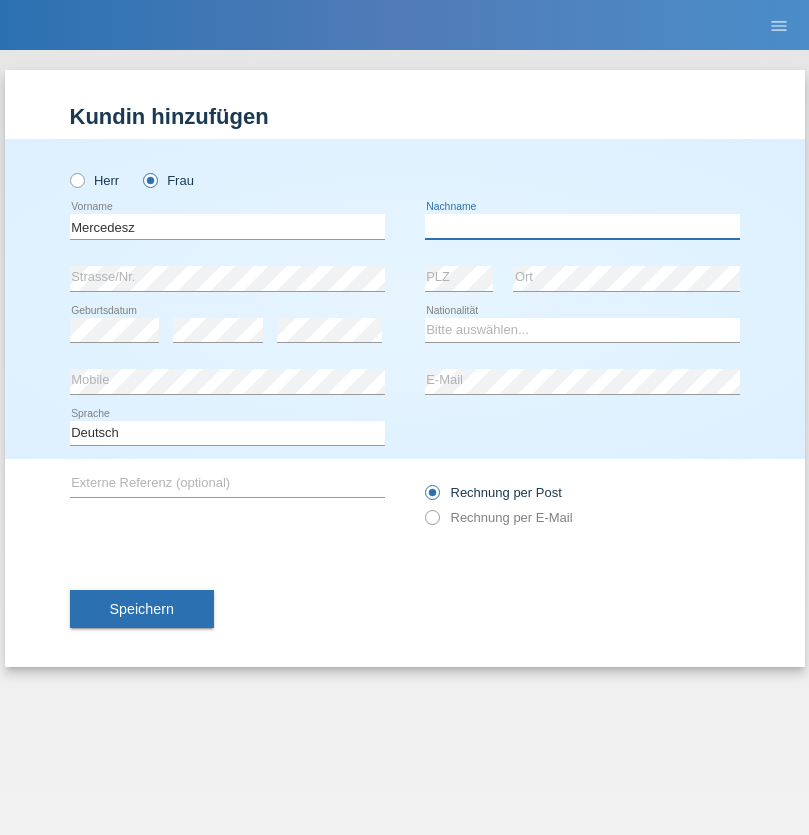 click at bounding box center [582, 226] 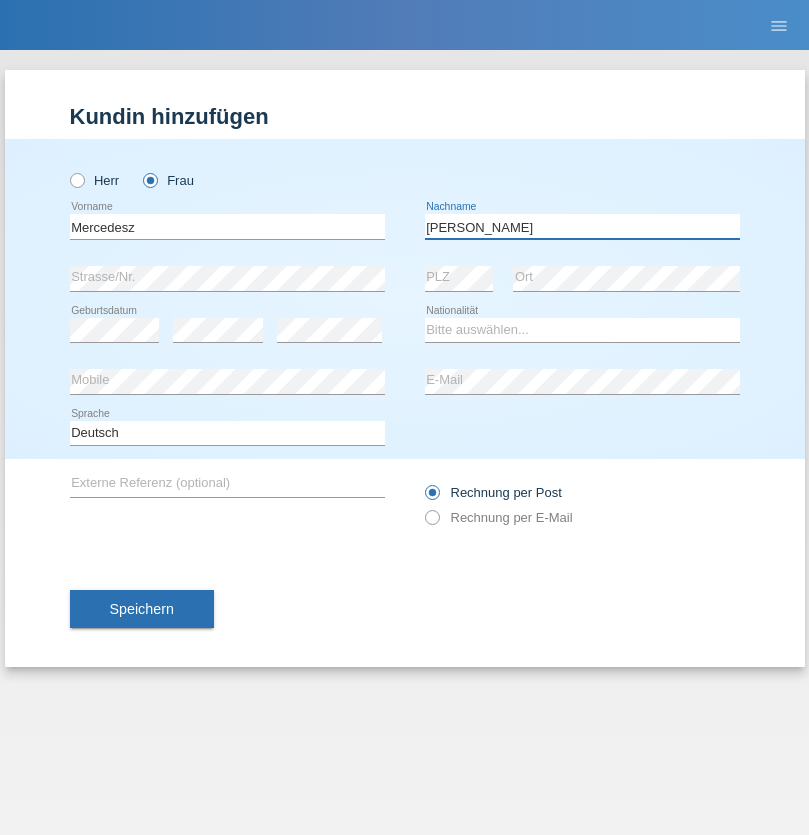 type on "[PERSON_NAME]" 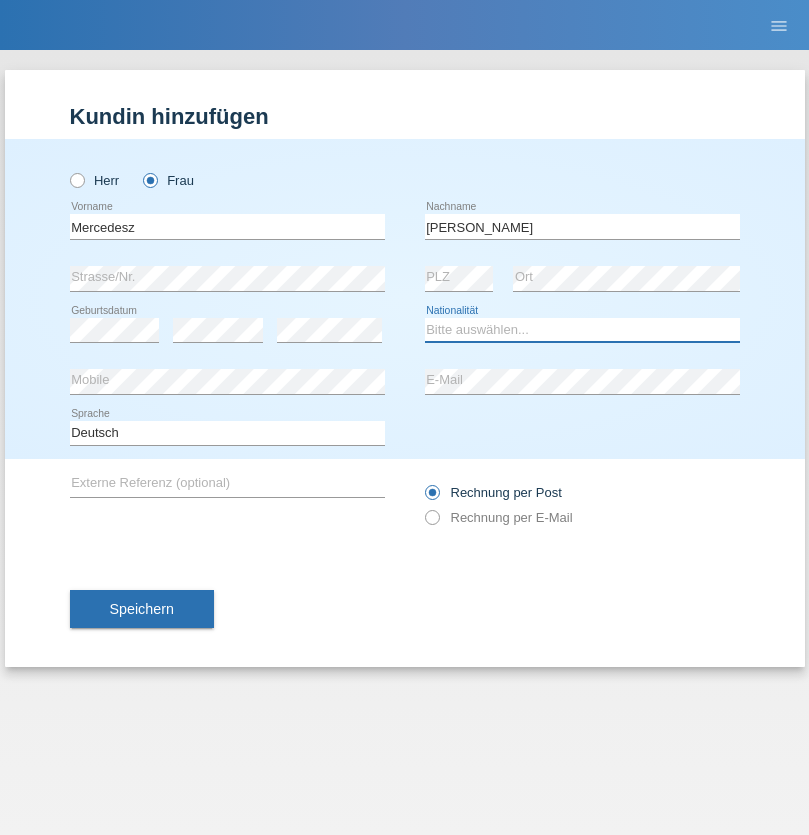 select on "OM" 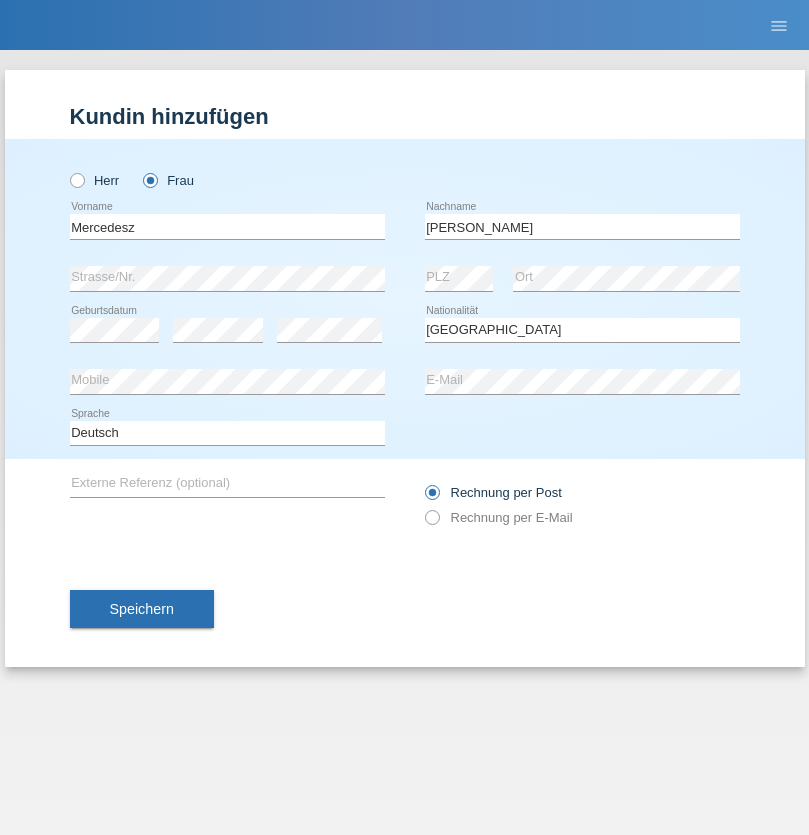 select on "C" 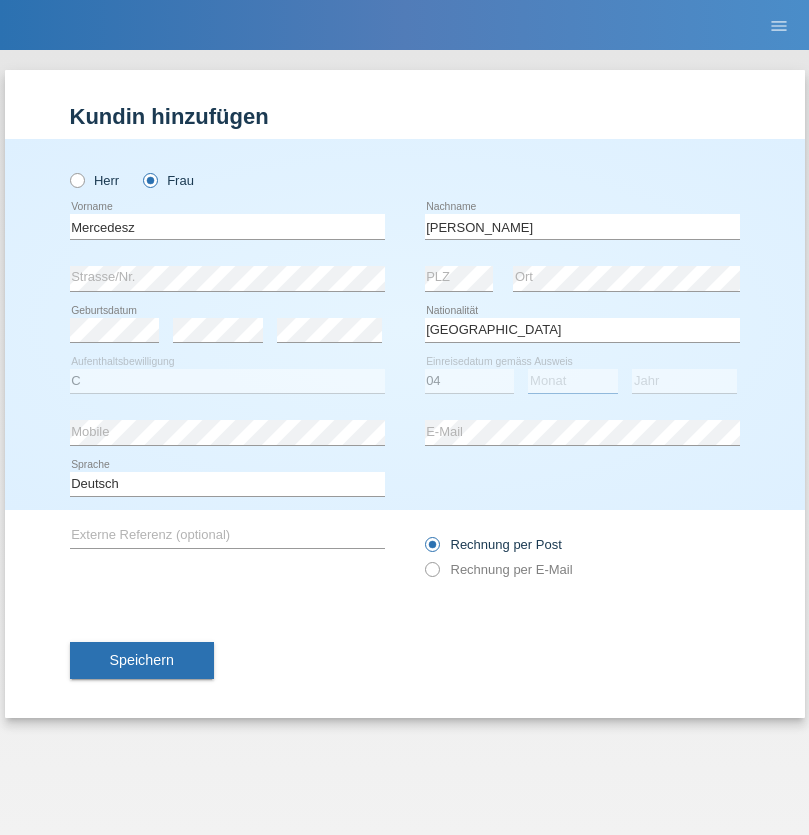 select on "08" 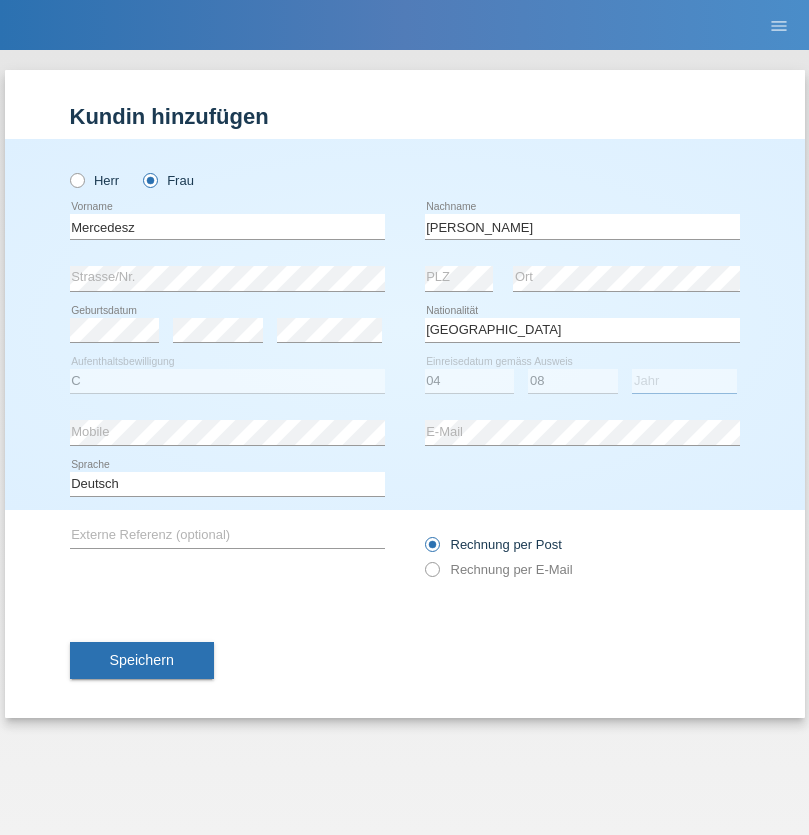 select on "2021" 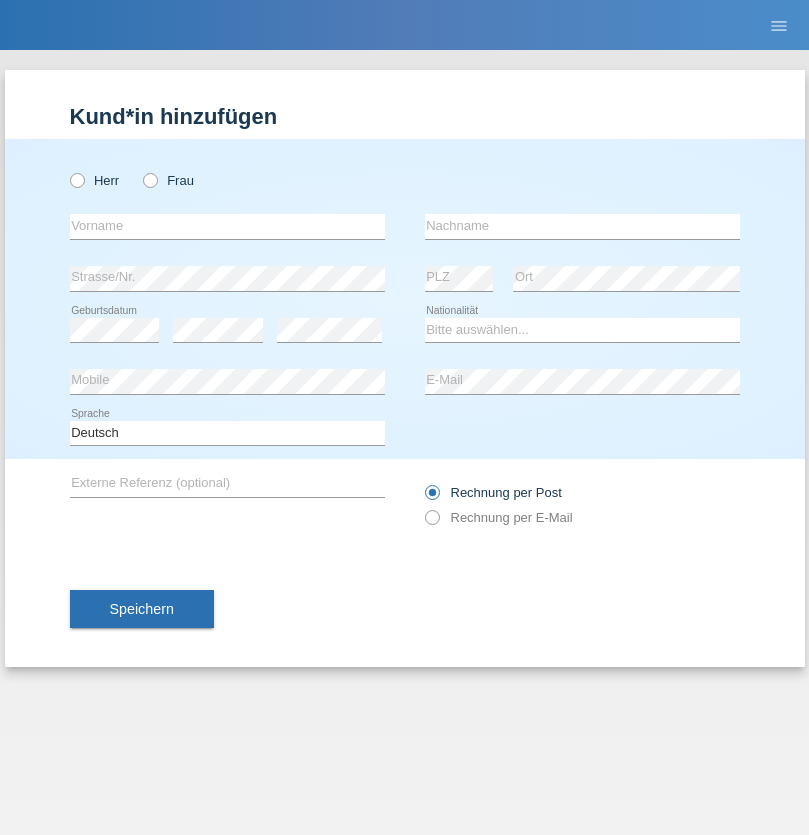scroll, scrollTop: 0, scrollLeft: 0, axis: both 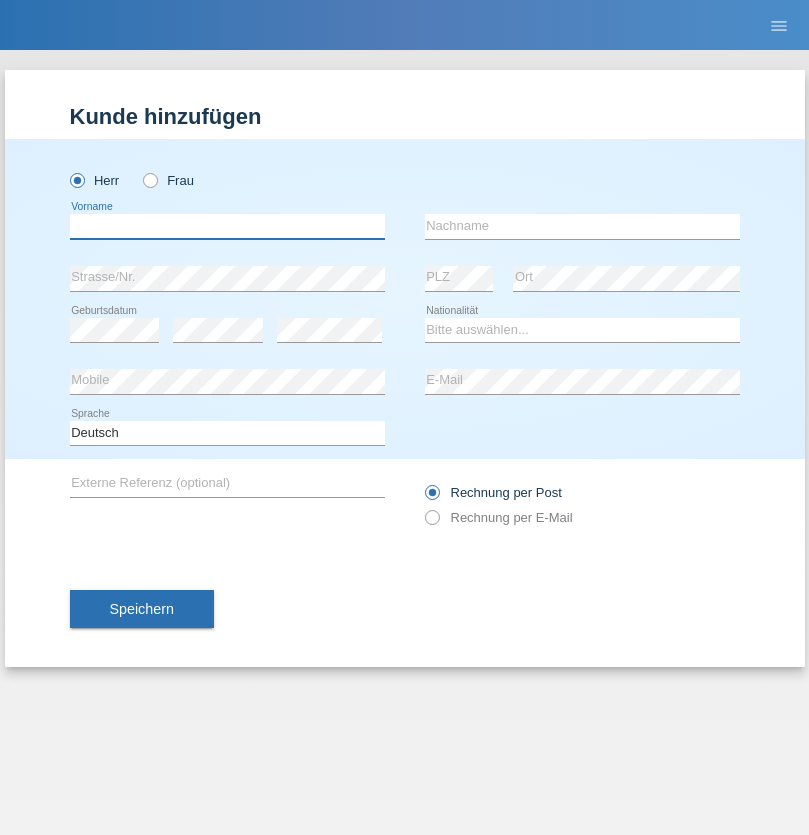 click at bounding box center [227, 226] 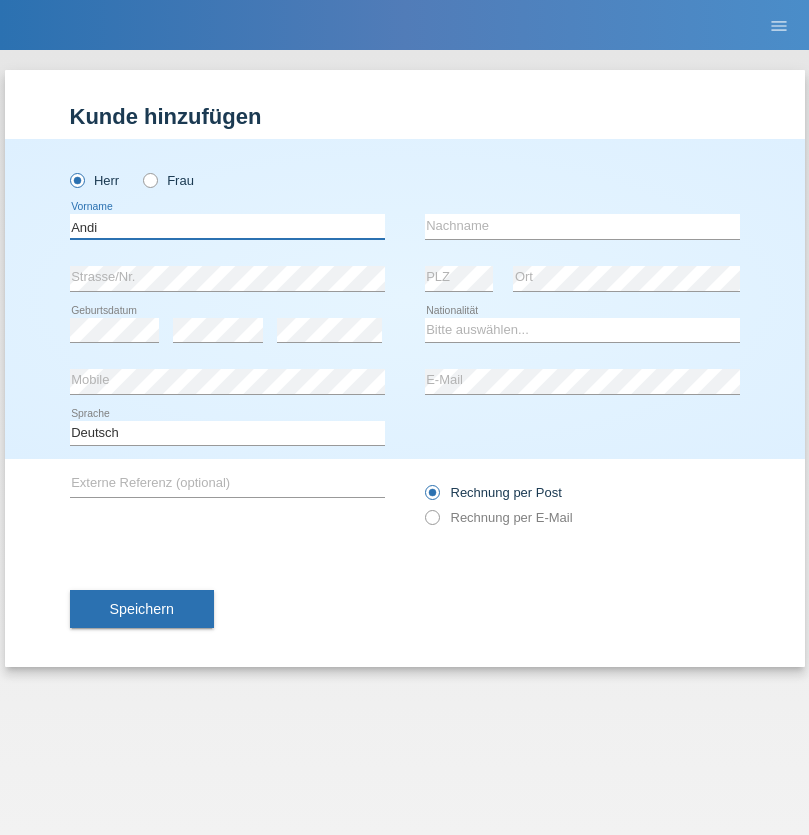 type on "Andi" 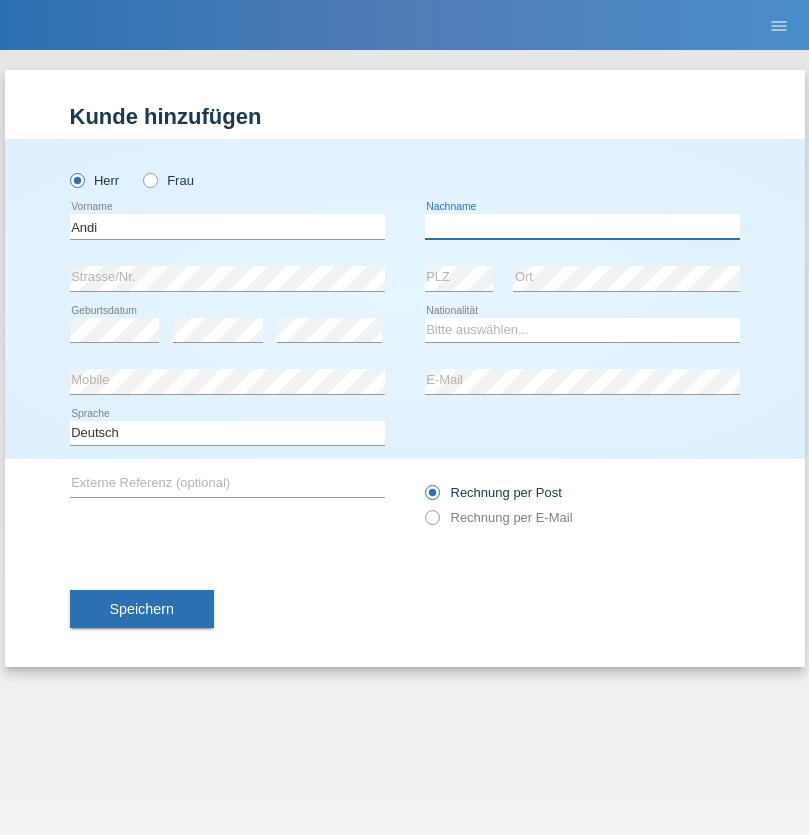 click at bounding box center [582, 226] 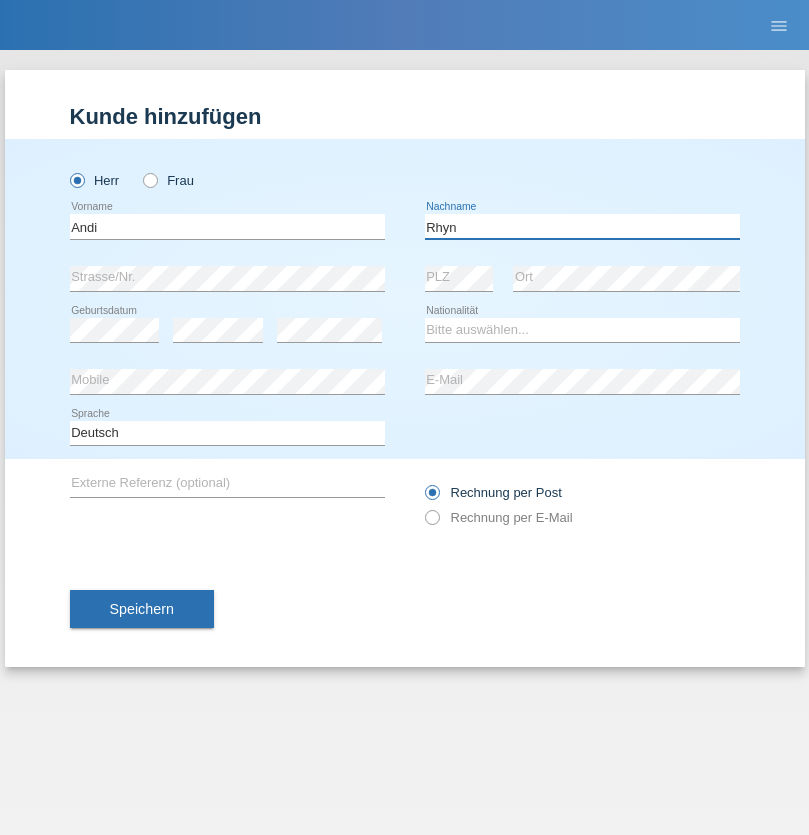 type on "Rhyn" 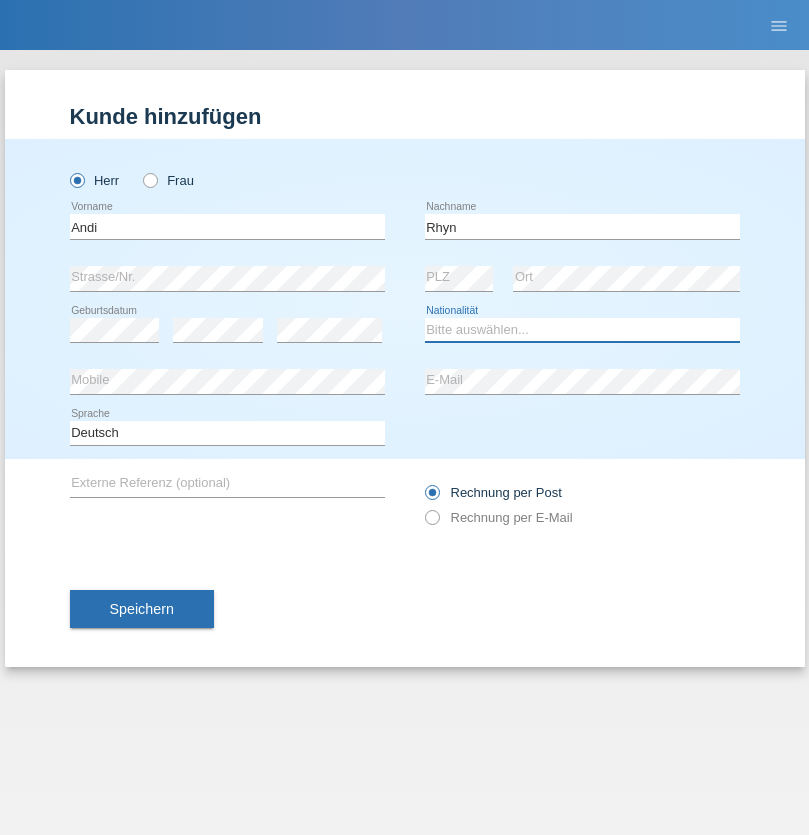 select on "CH" 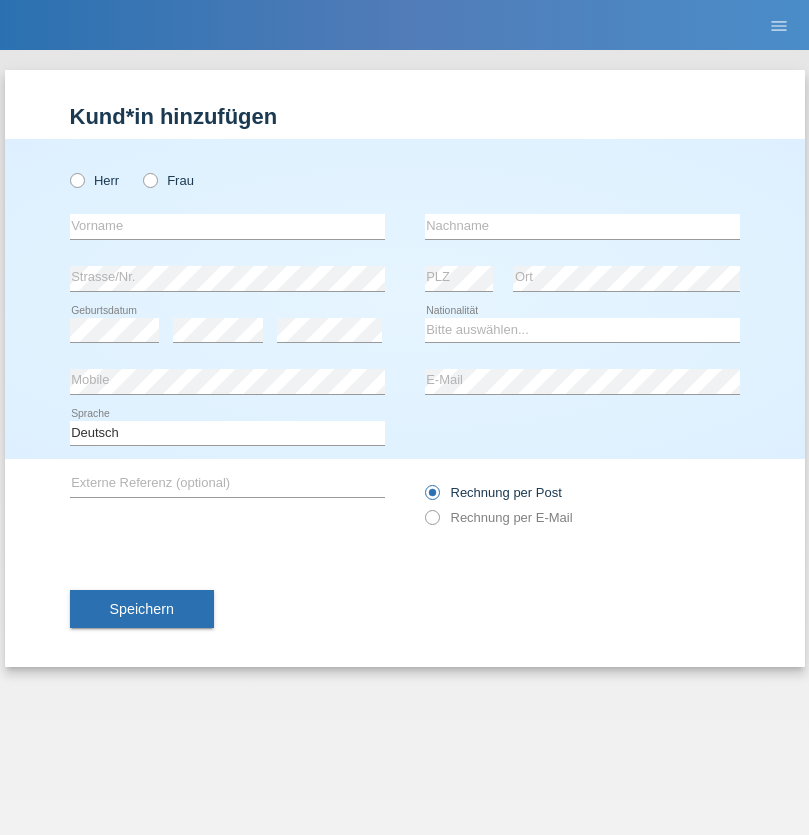 scroll, scrollTop: 0, scrollLeft: 0, axis: both 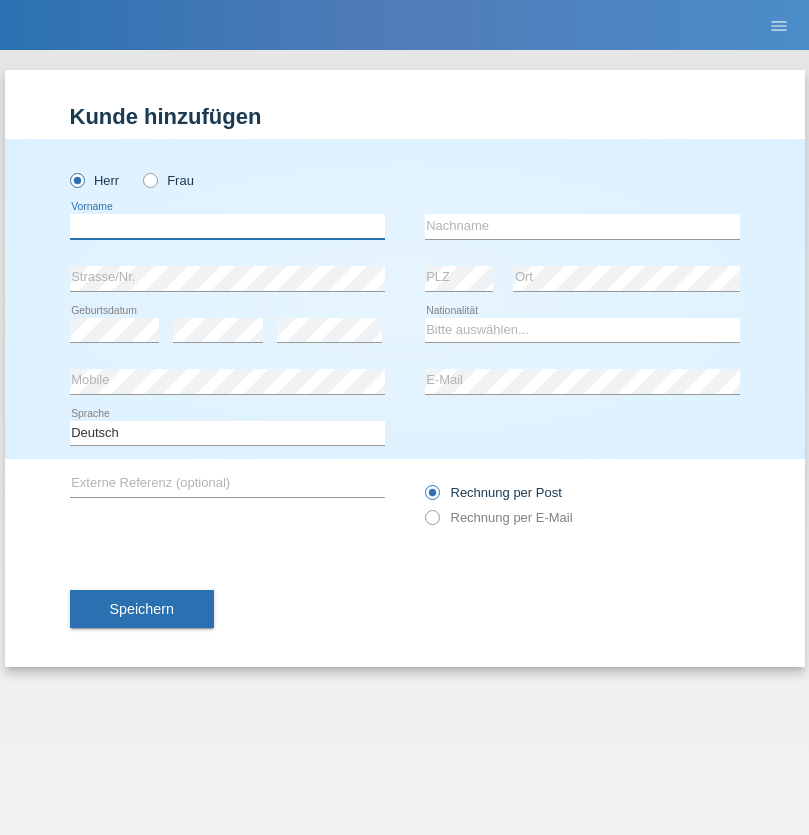 click at bounding box center (227, 226) 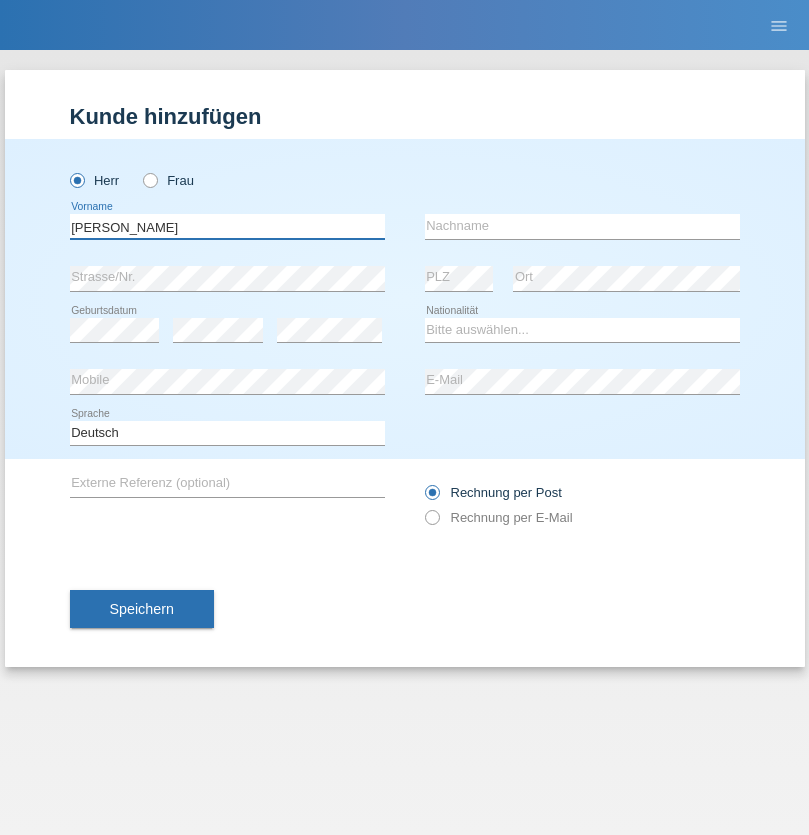 type on "Miroslav" 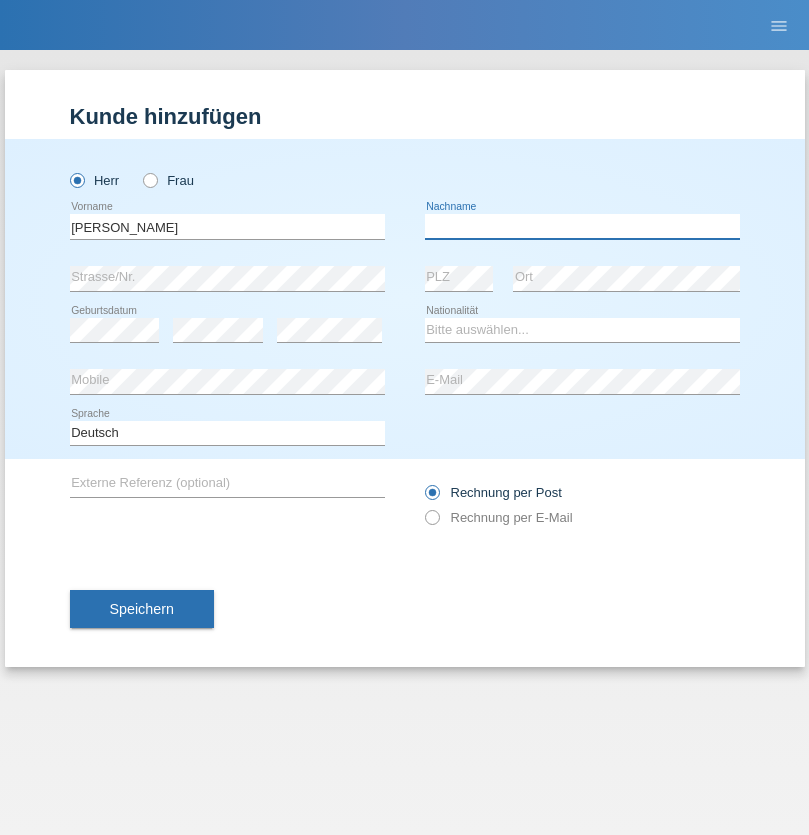 click at bounding box center (582, 226) 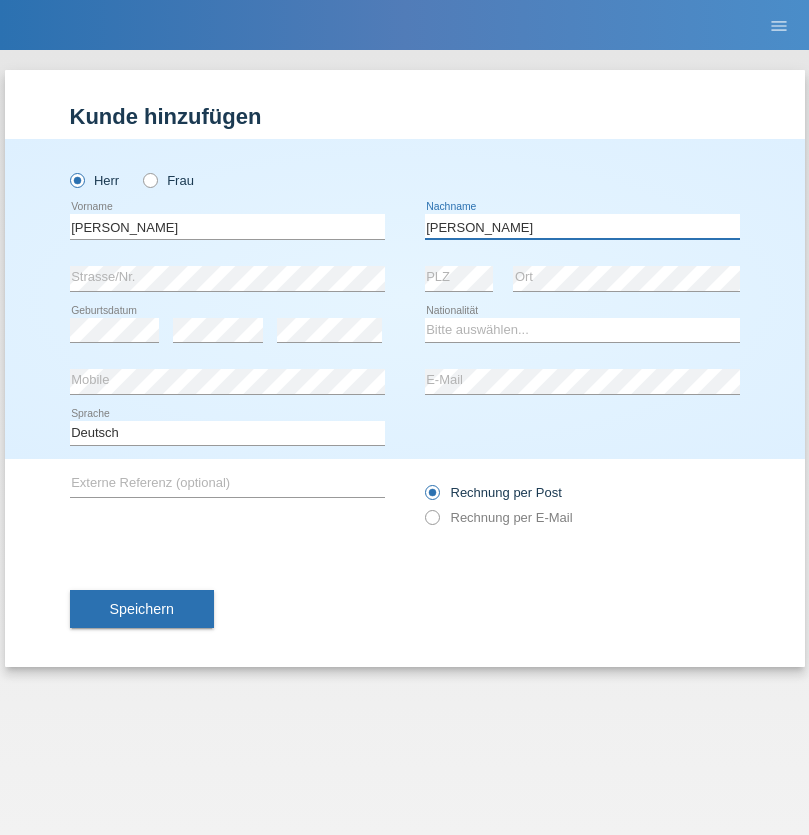 type on "Yordanov" 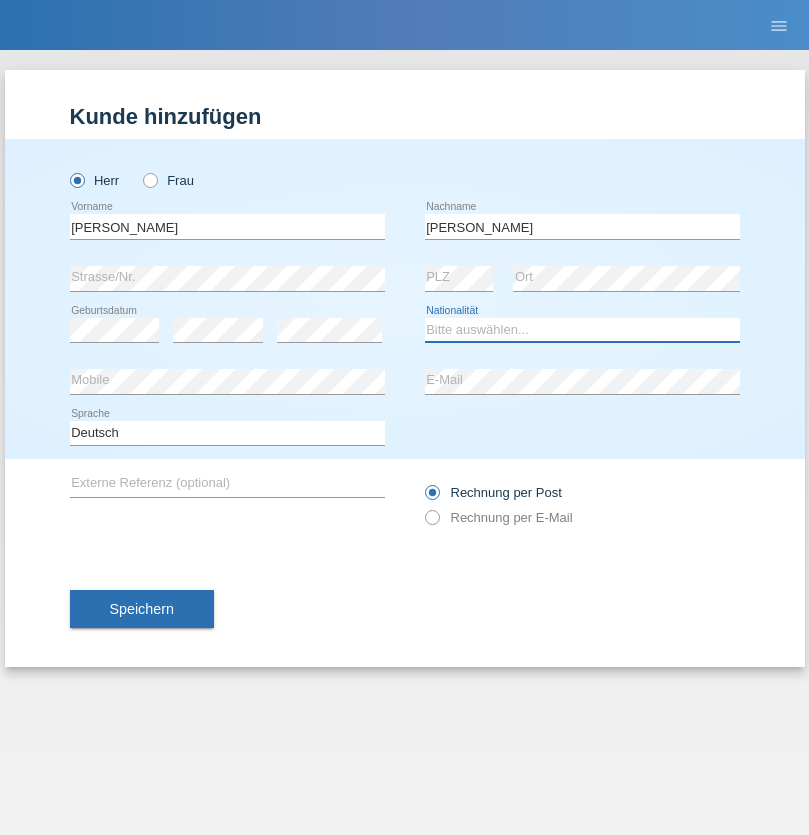 select on "BG" 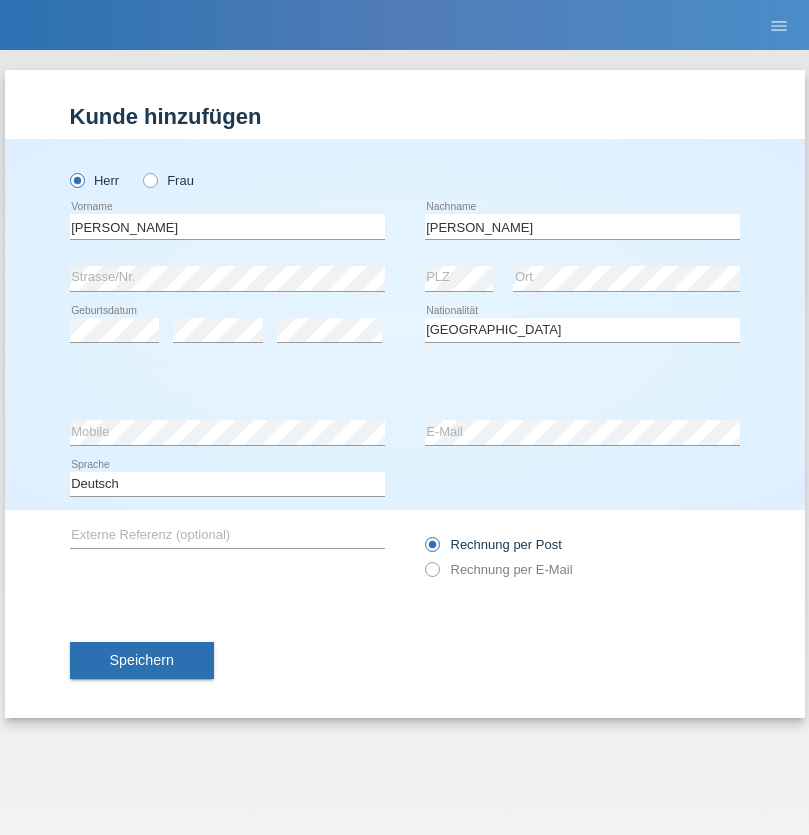 select on "C" 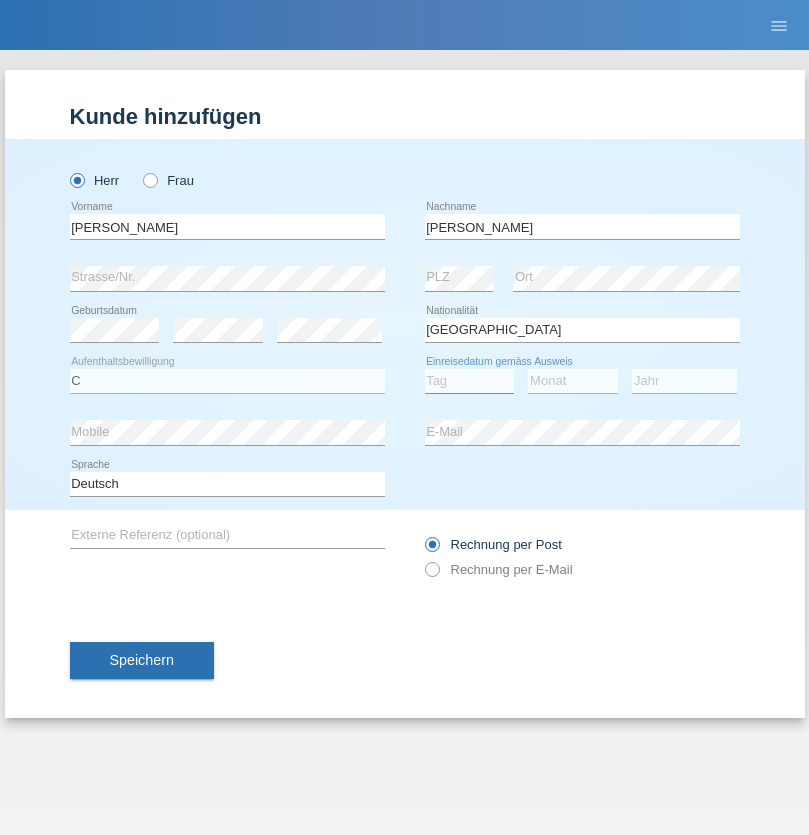 select on "06" 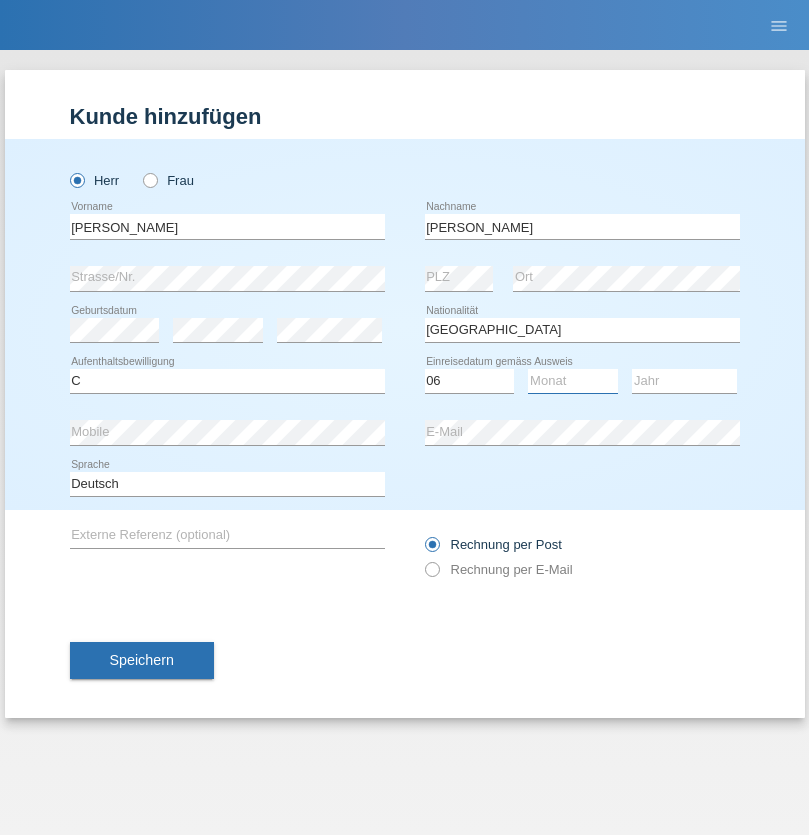select on "07" 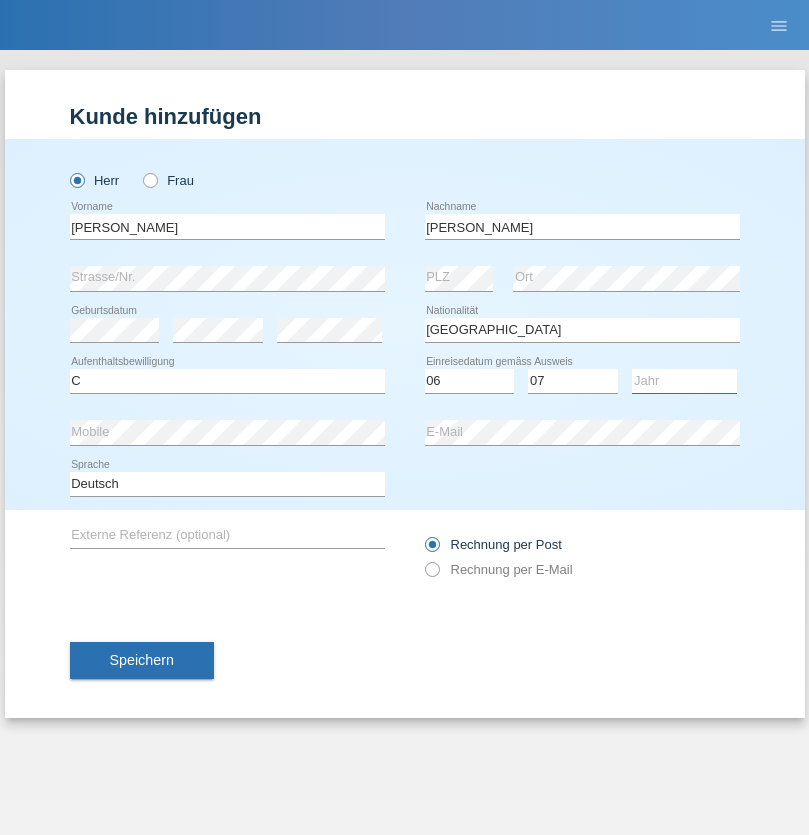select on "2021" 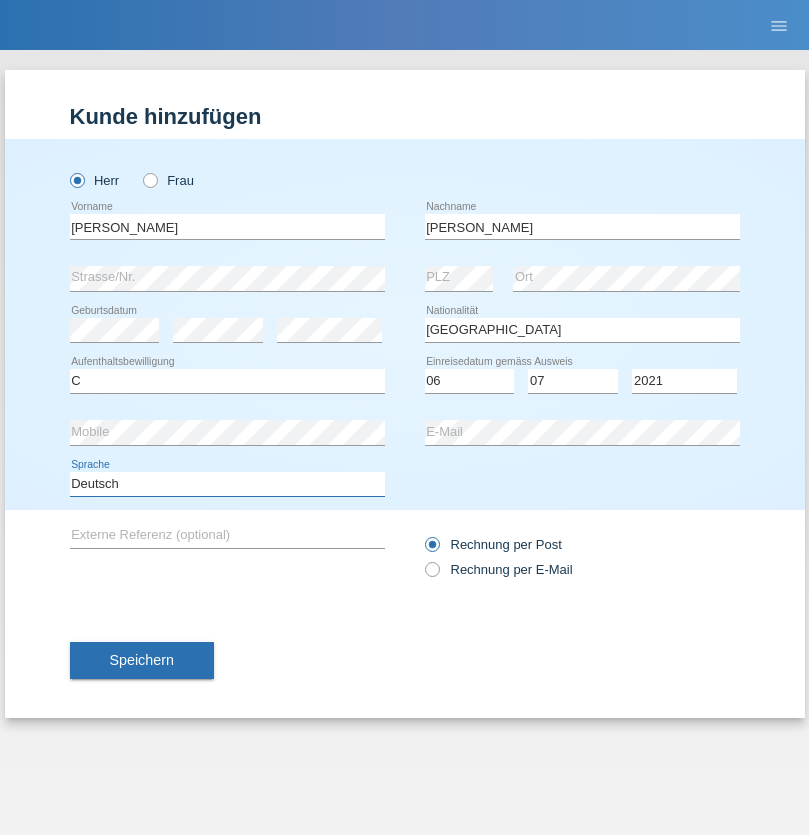 select on "en" 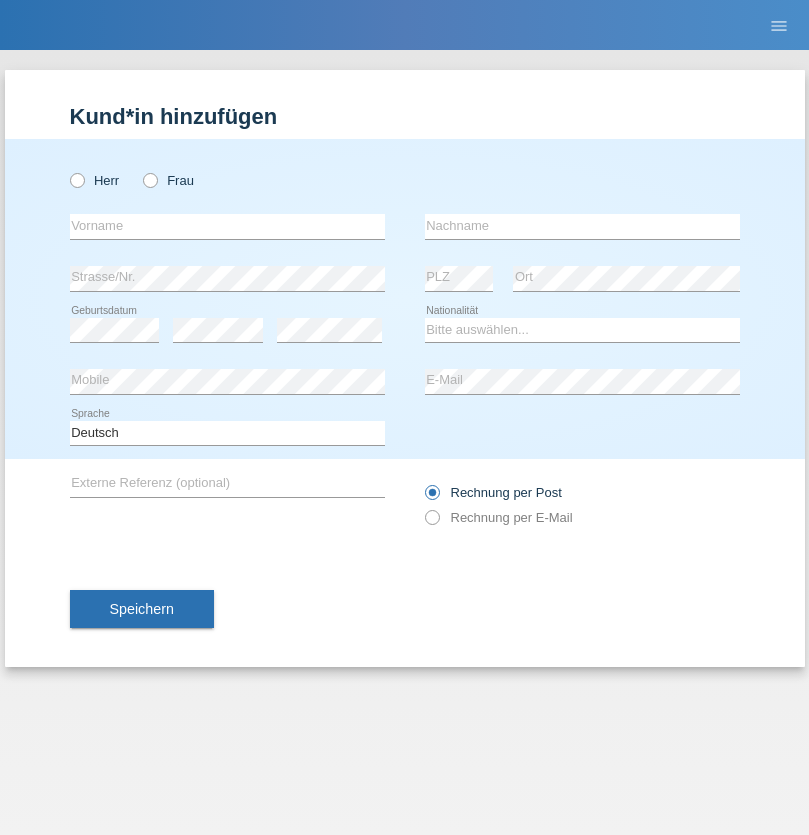 scroll, scrollTop: 0, scrollLeft: 0, axis: both 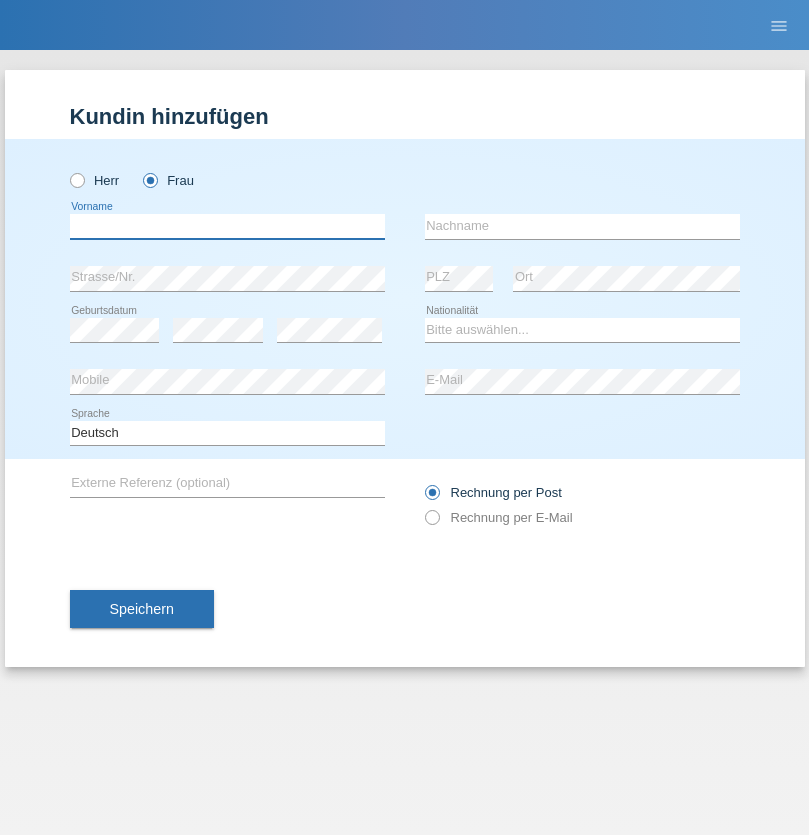click at bounding box center (227, 226) 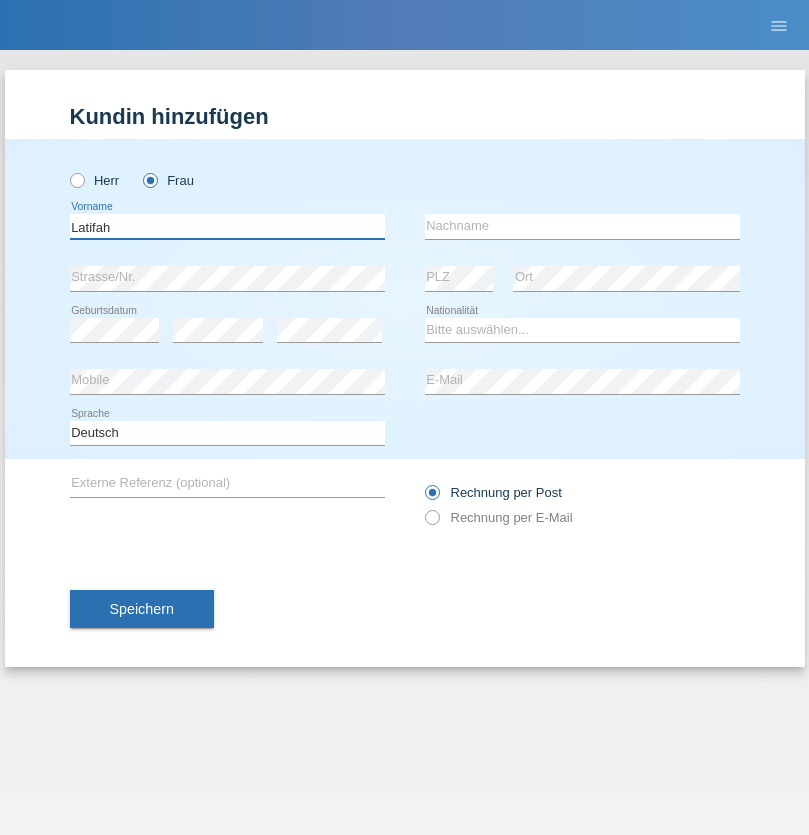 type on "Latifah" 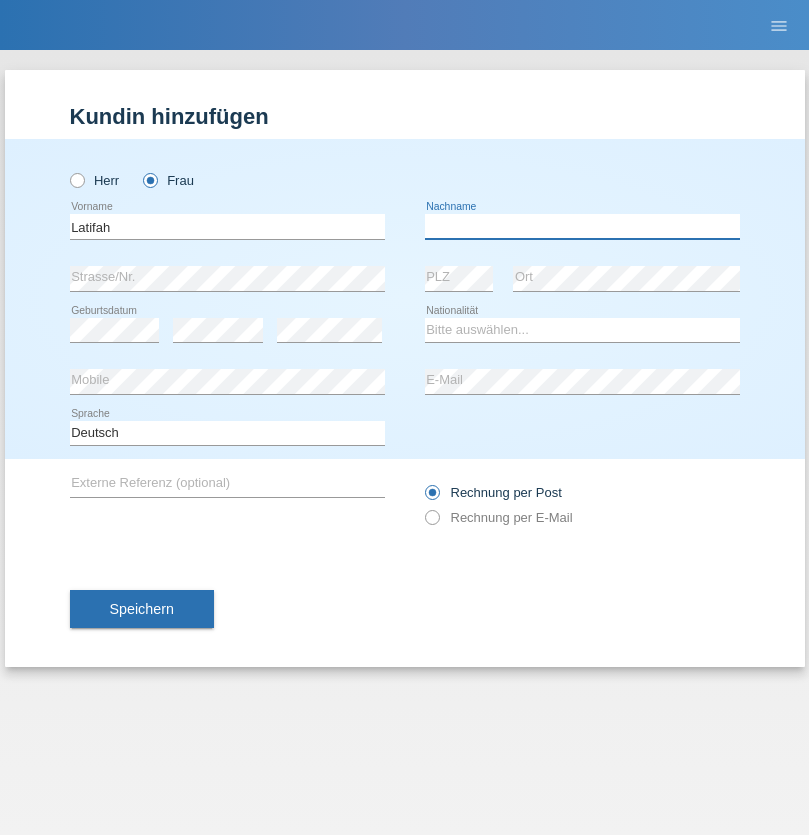 click at bounding box center [582, 226] 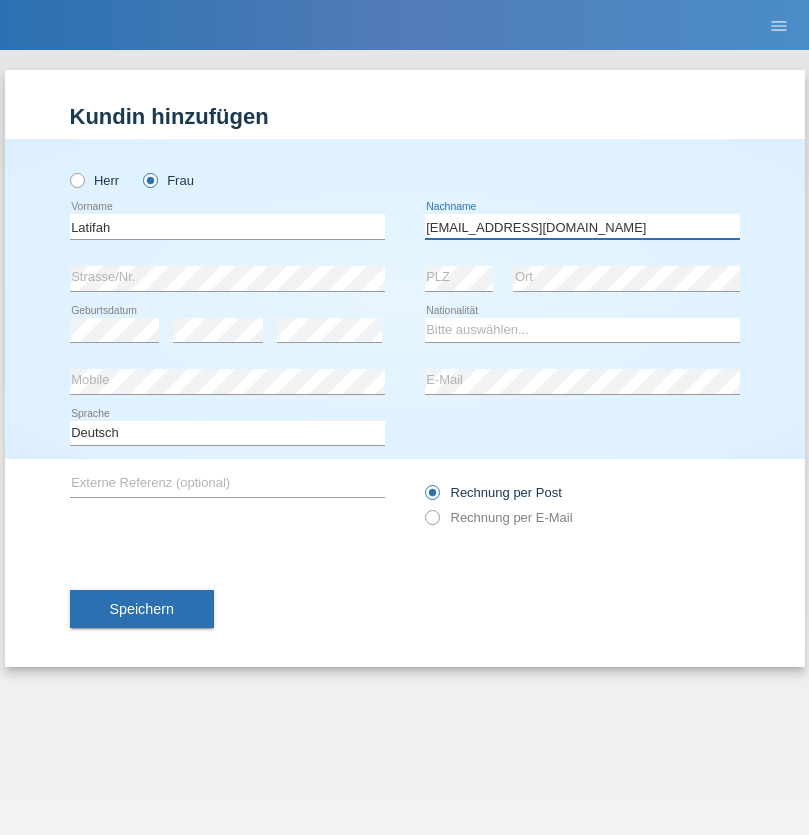 type on "[EMAIL_ADDRESS][DOMAIN_NAME]" 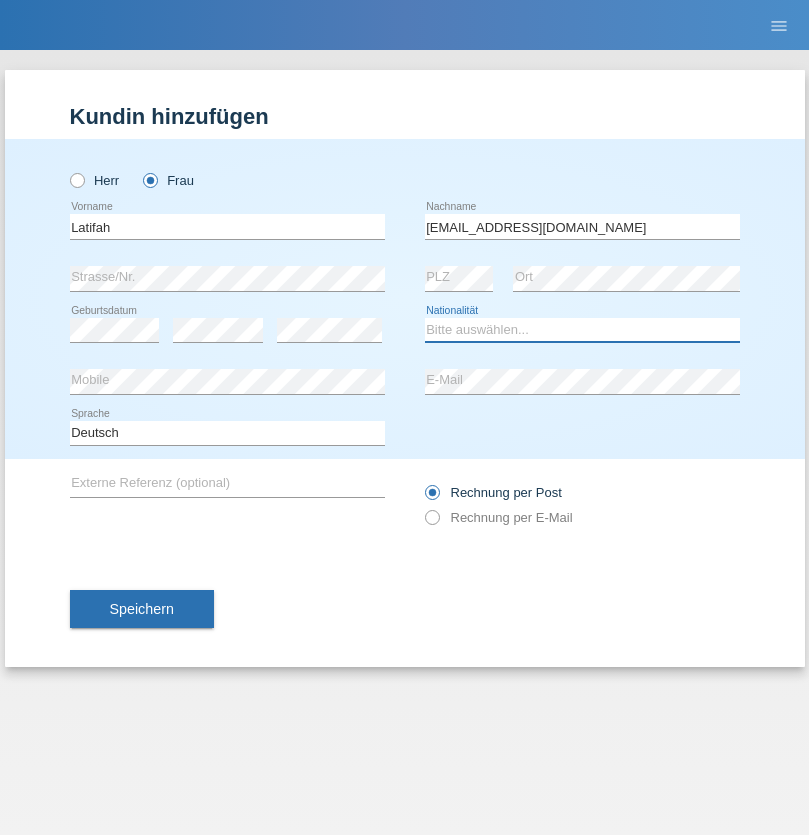 select on "TR" 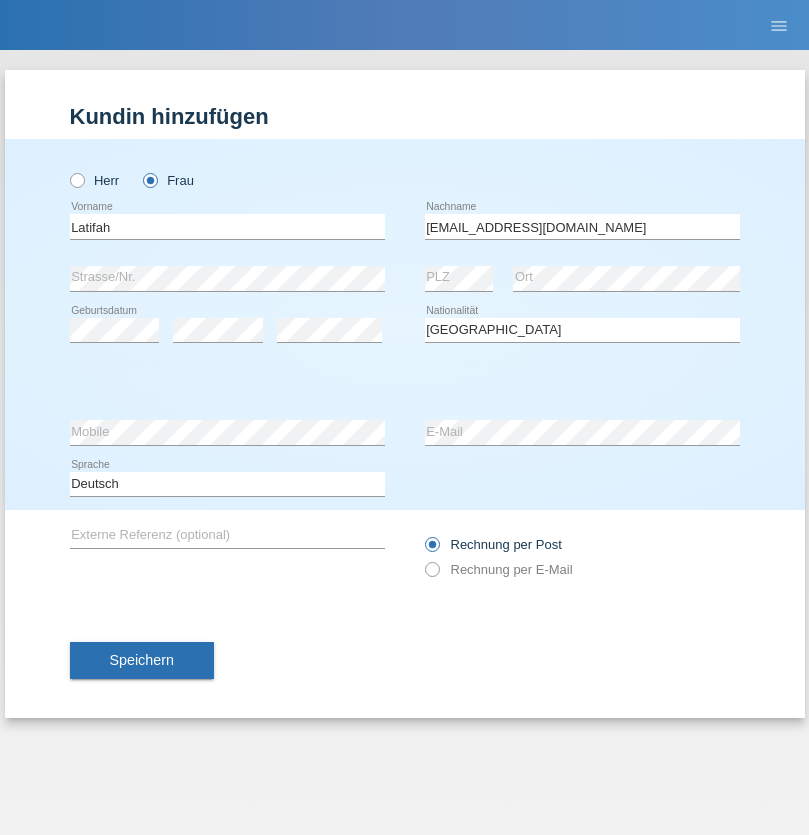 select on "C" 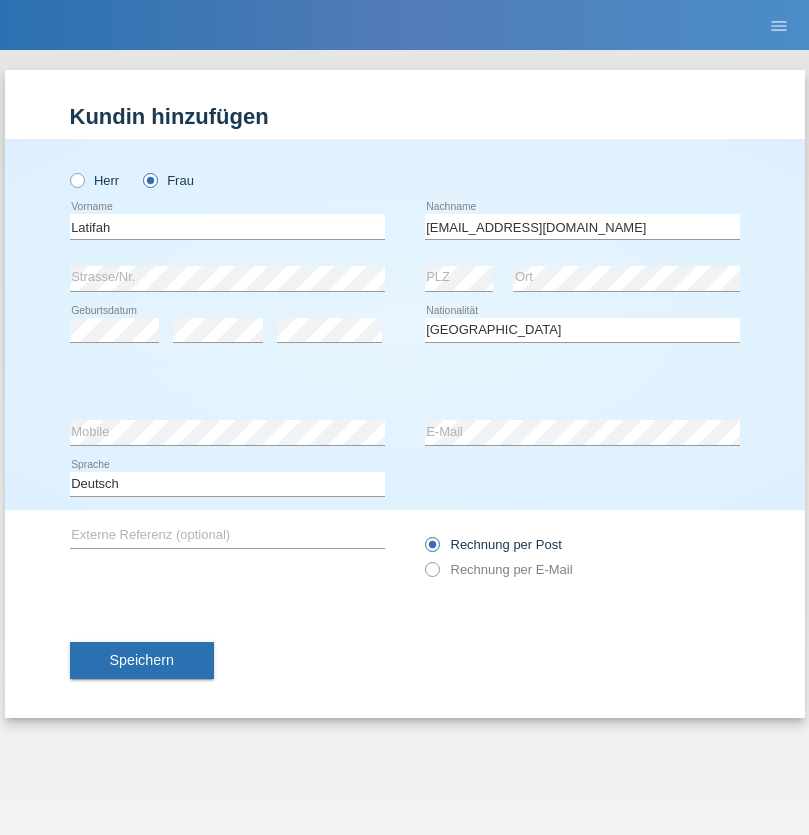 select on "17" 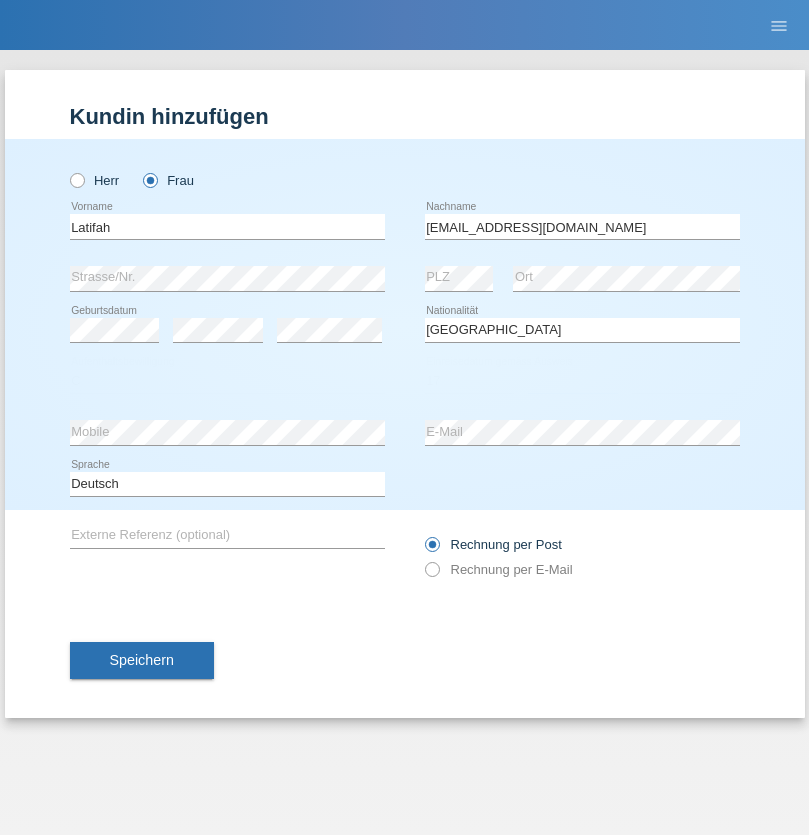 select on "04" 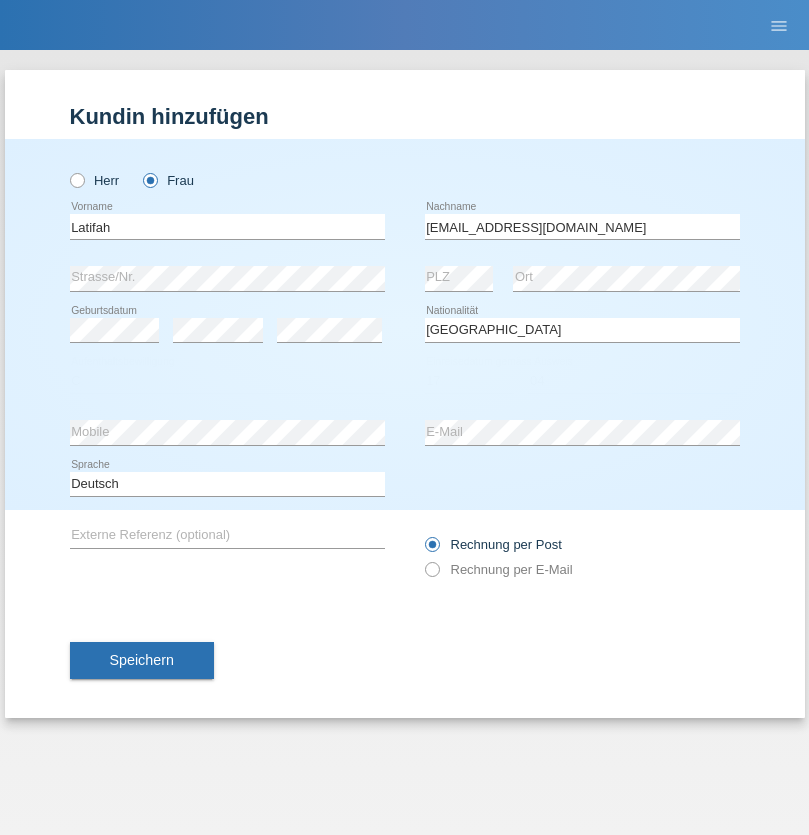 select on "2008" 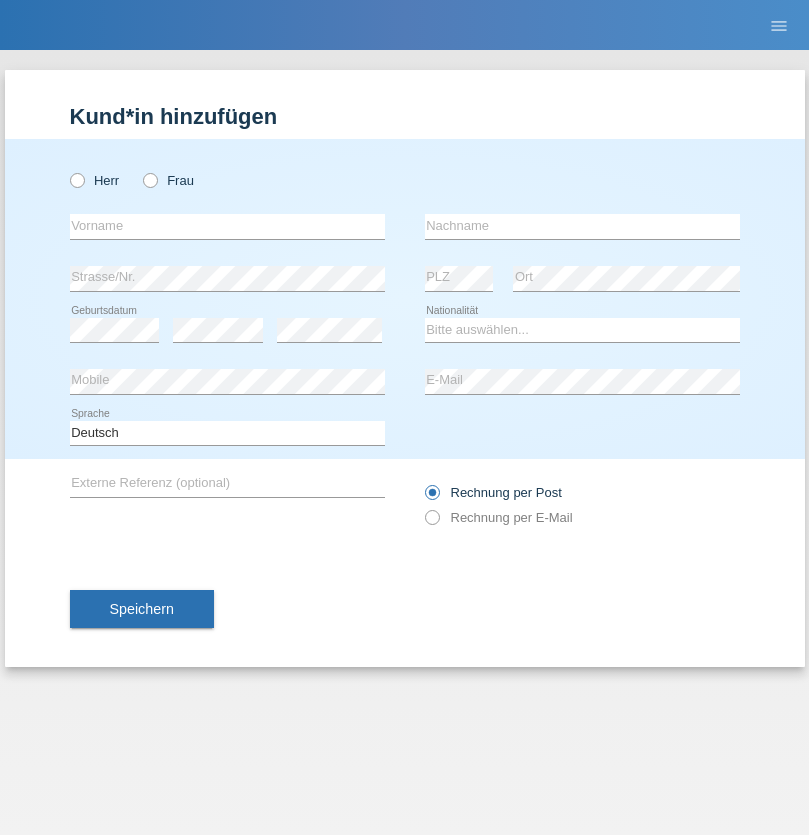 scroll, scrollTop: 0, scrollLeft: 0, axis: both 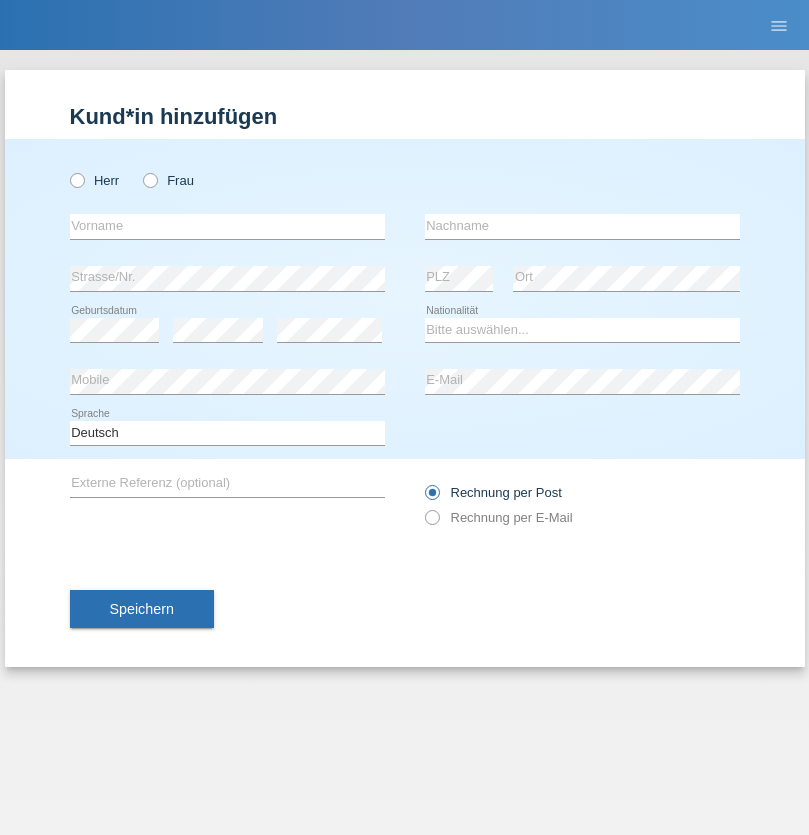 radio on "true" 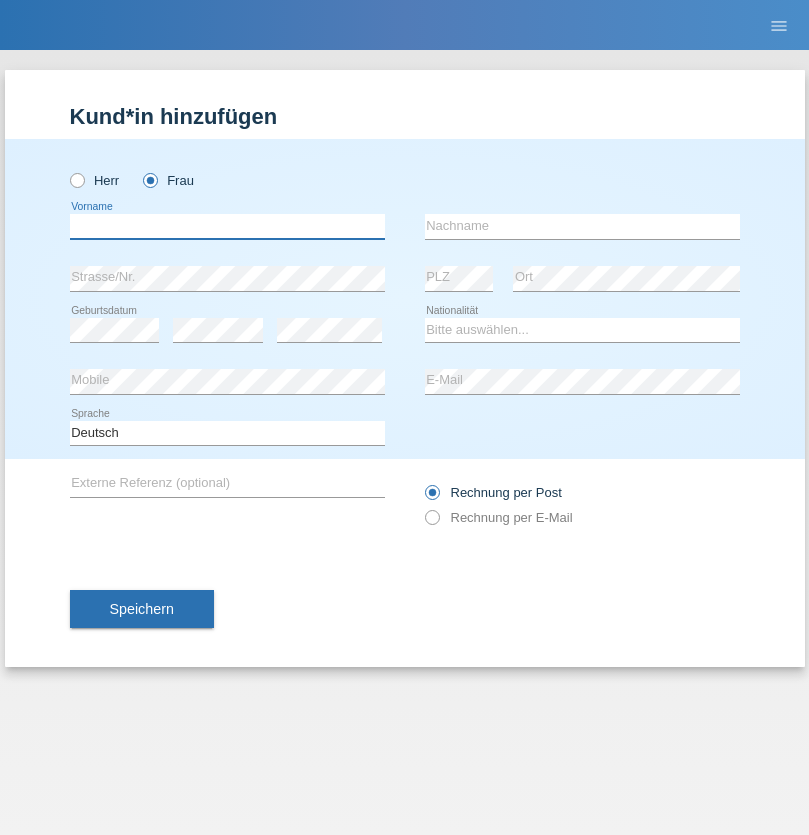 click at bounding box center (227, 226) 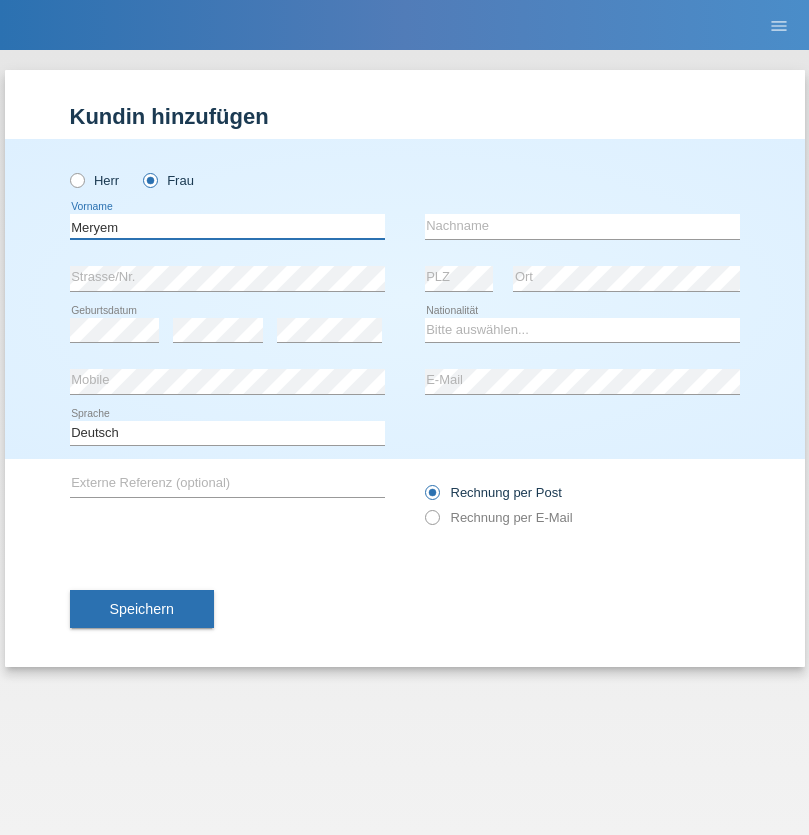 type on "Meryem" 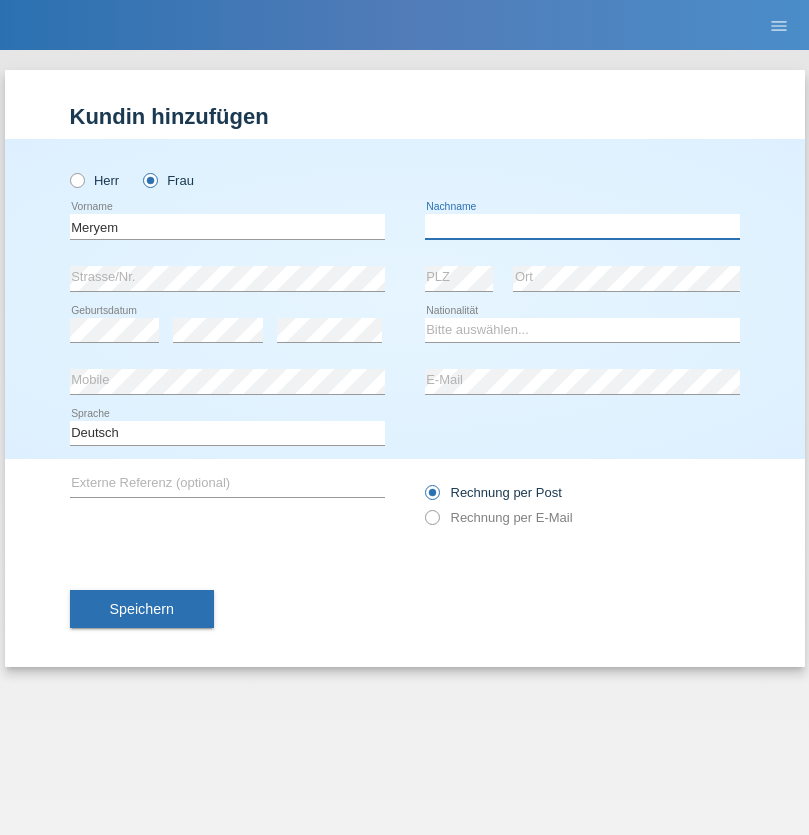 click at bounding box center [582, 226] 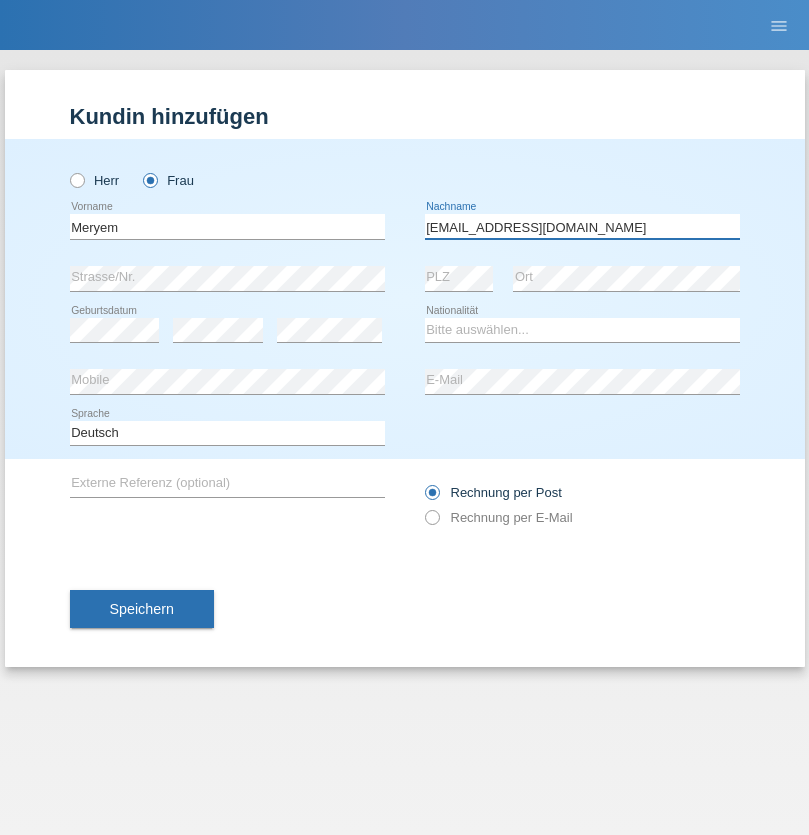 type on "meryemy@hotmail.com" 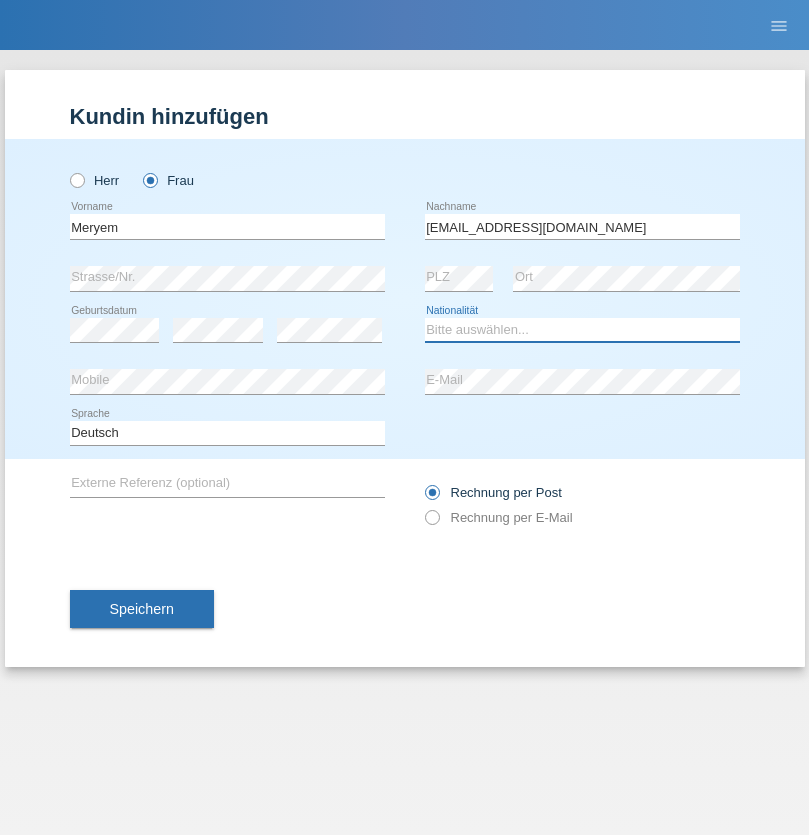 select on "TR" 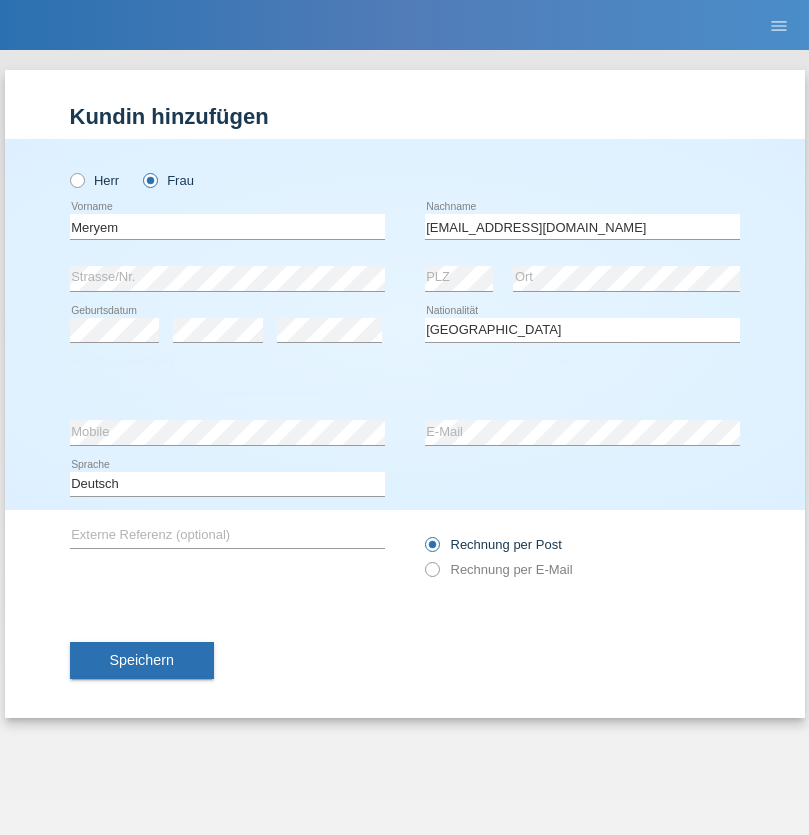 select on "C" 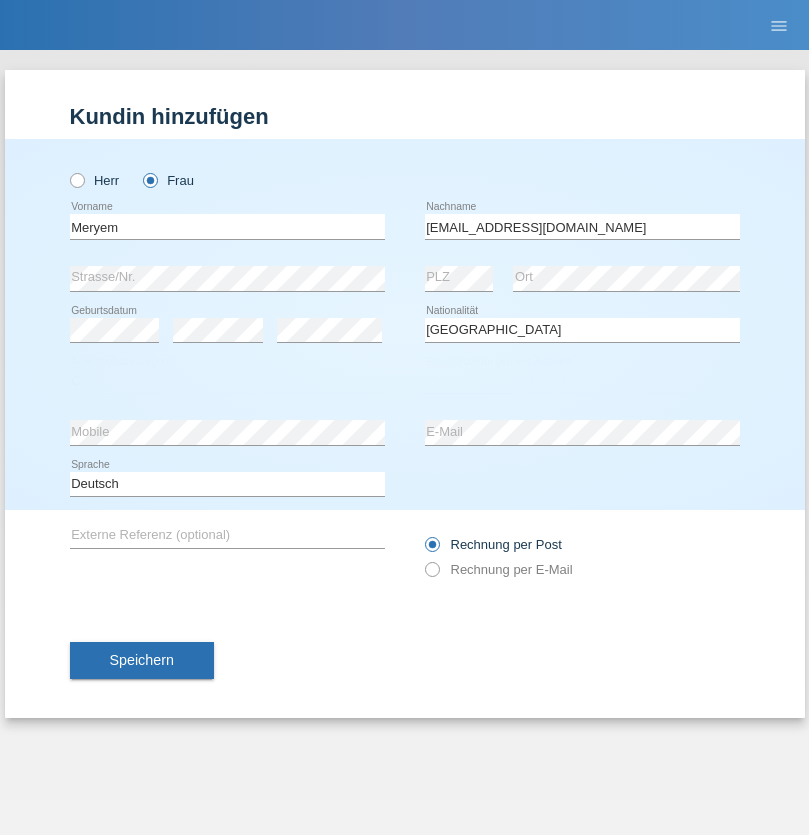 select on "14" 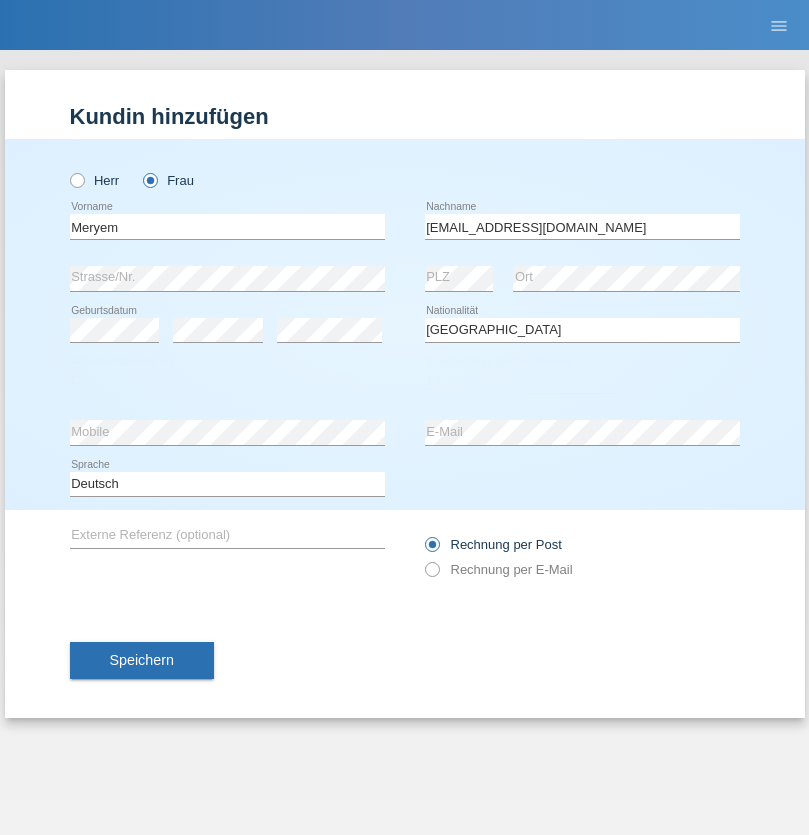 select on "12" 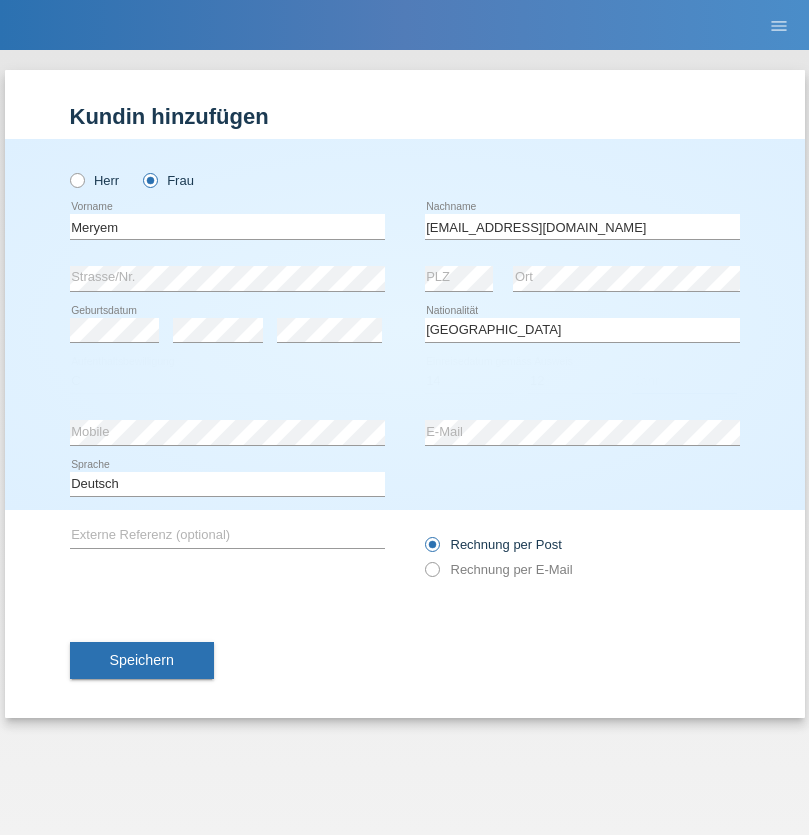 select on "1985" 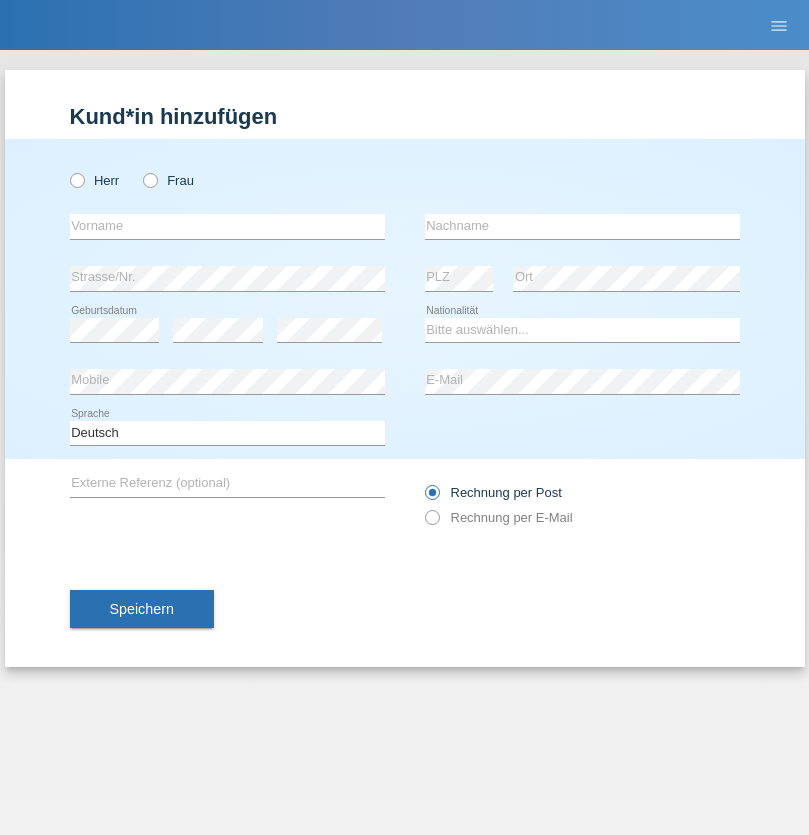 scroll, scrollTop: 0, scrollLeft: 0, axis: both 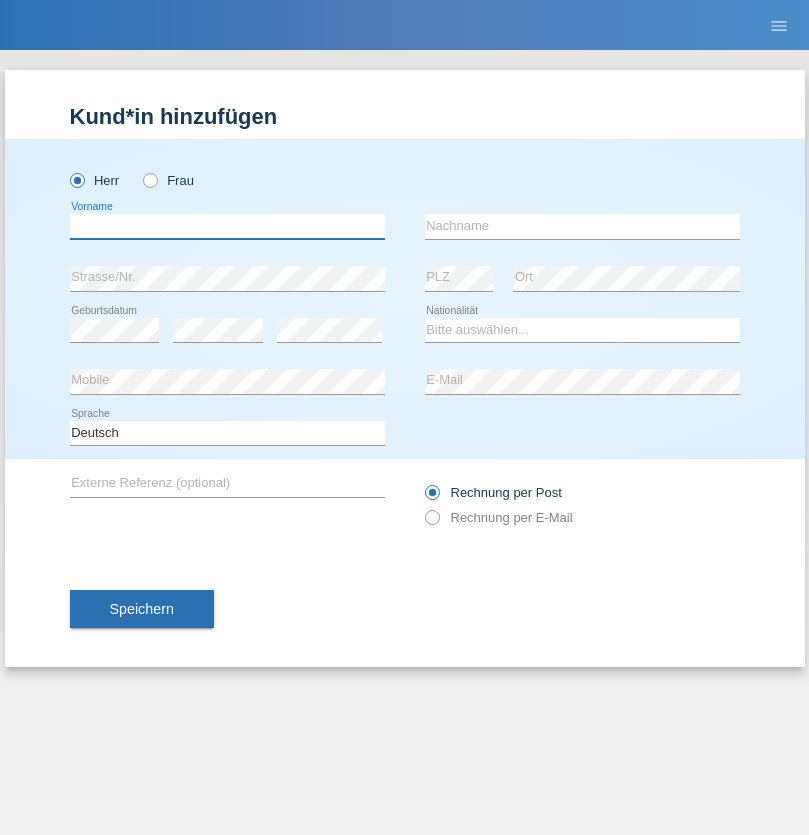 click at bounding box center (227, 226) 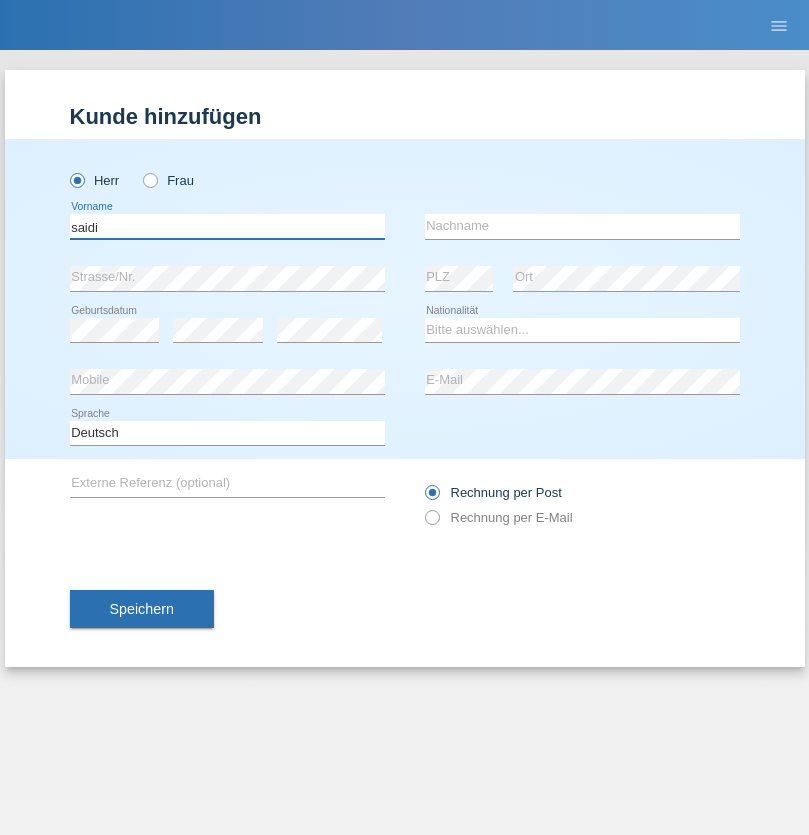 type on "saidi" 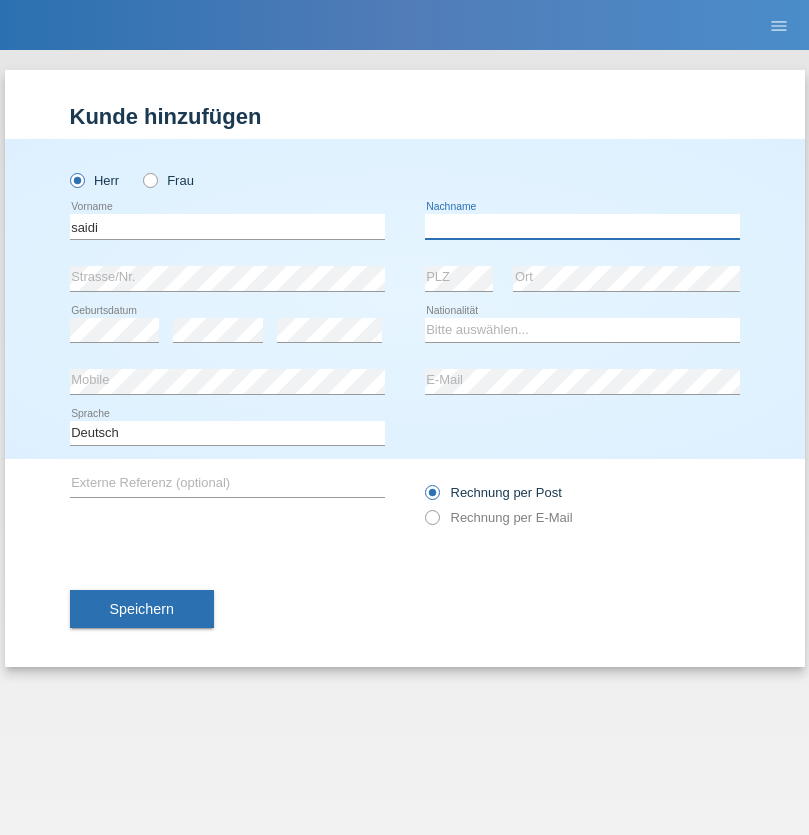 click at bounding box center [582, 226] 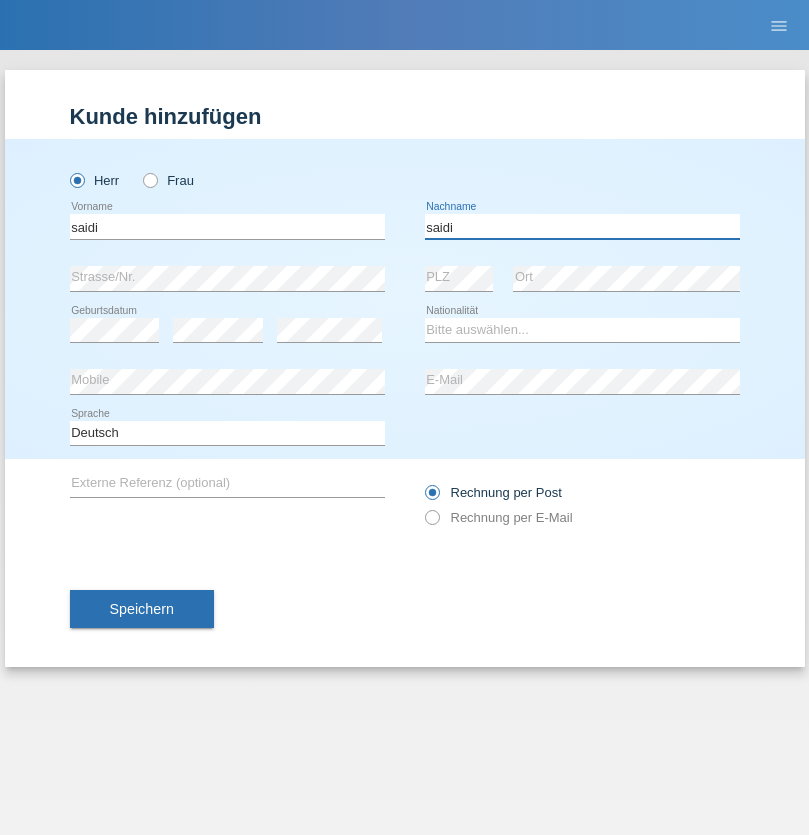 type on "saidi" 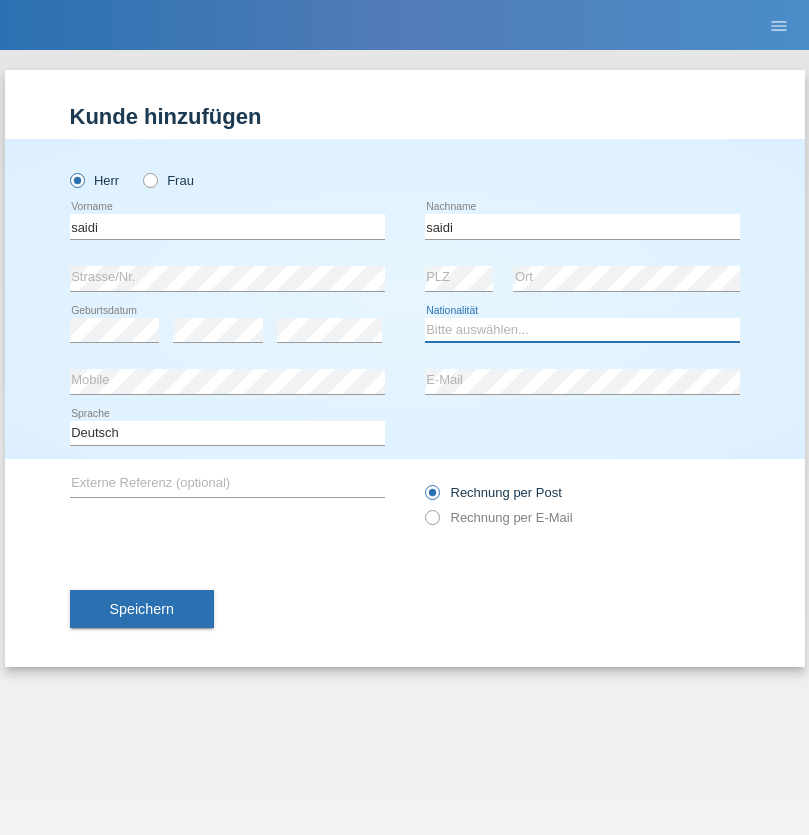 select on "MA" 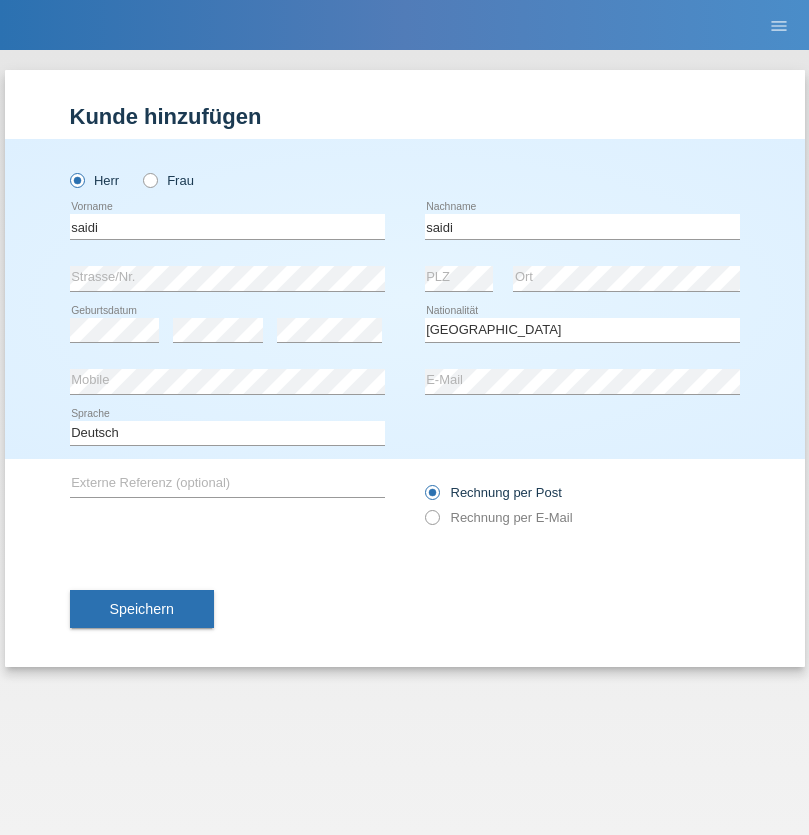 select on "C" 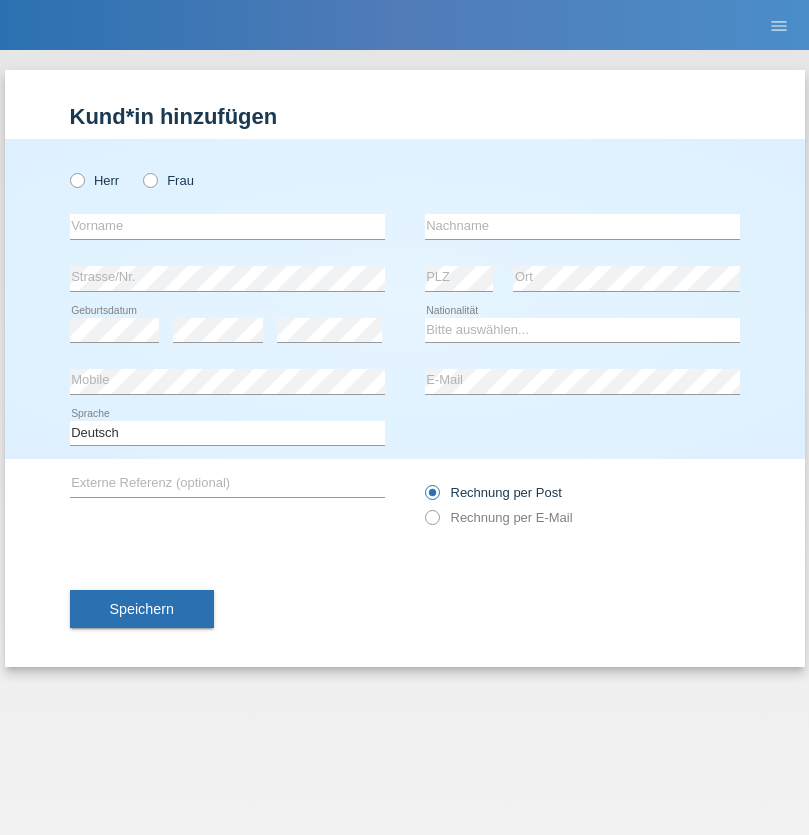 scroll, scrollTop: 0, scrollLeft: 0, axis: both 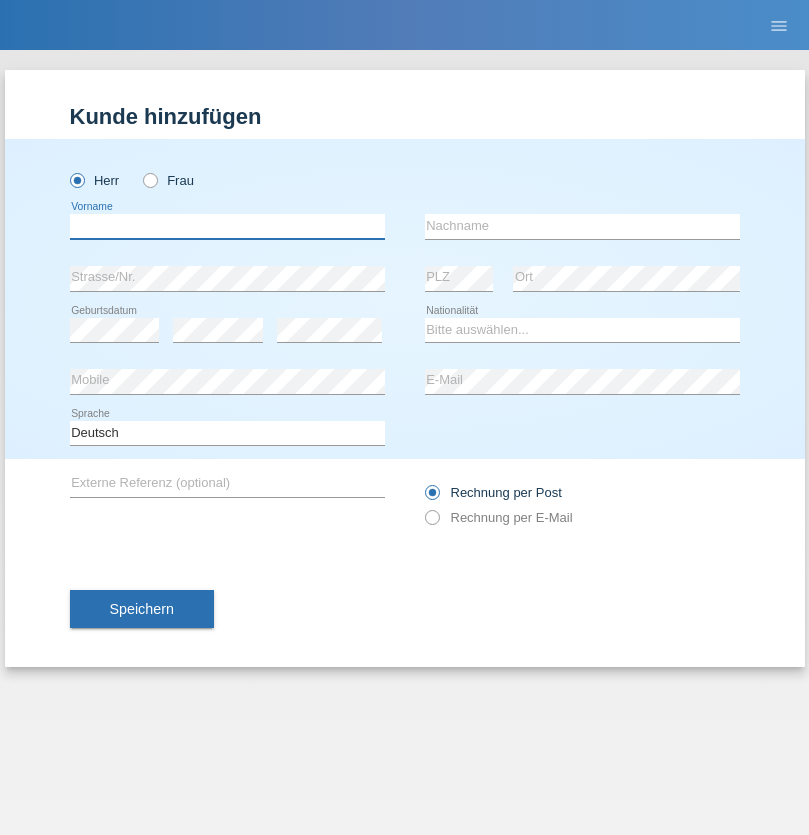 click at bounding box center (227, 226) 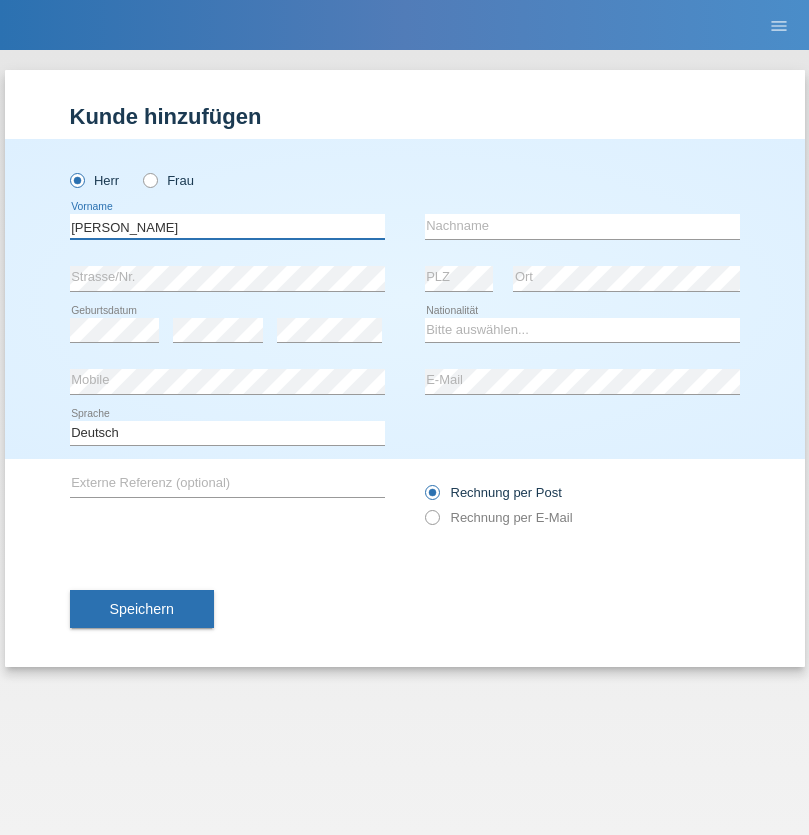 type on "[PERSON_NAME]" 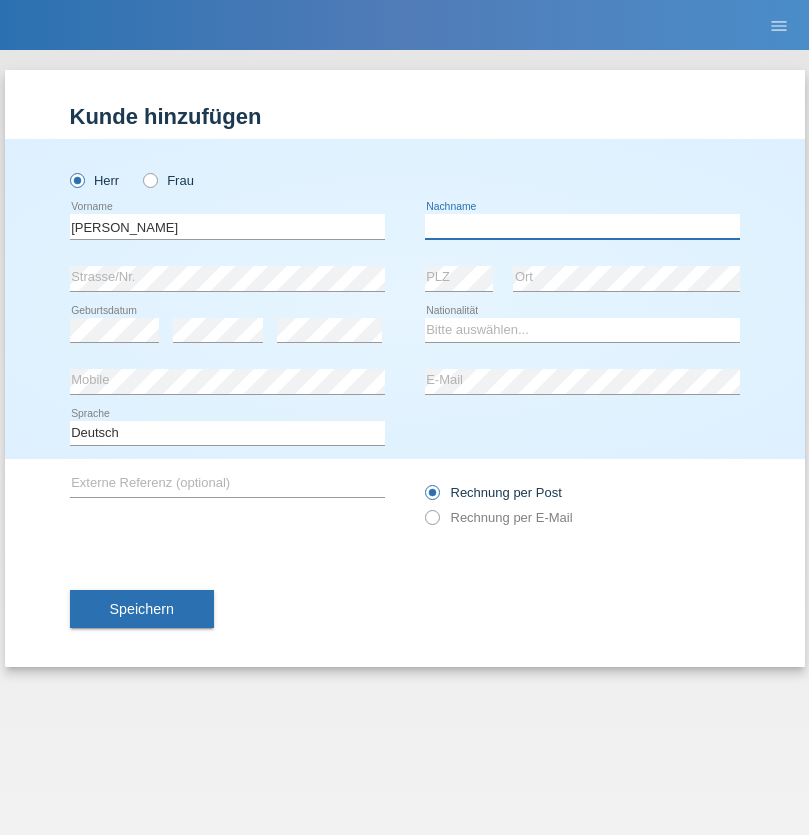 click at bounding box center [582, 226] 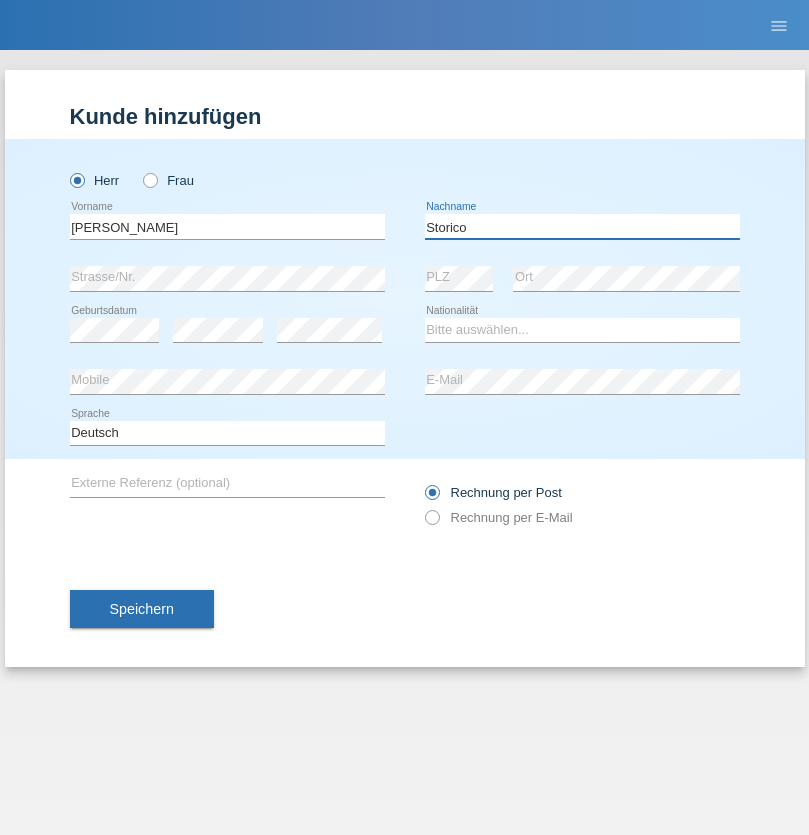type on "Storico" 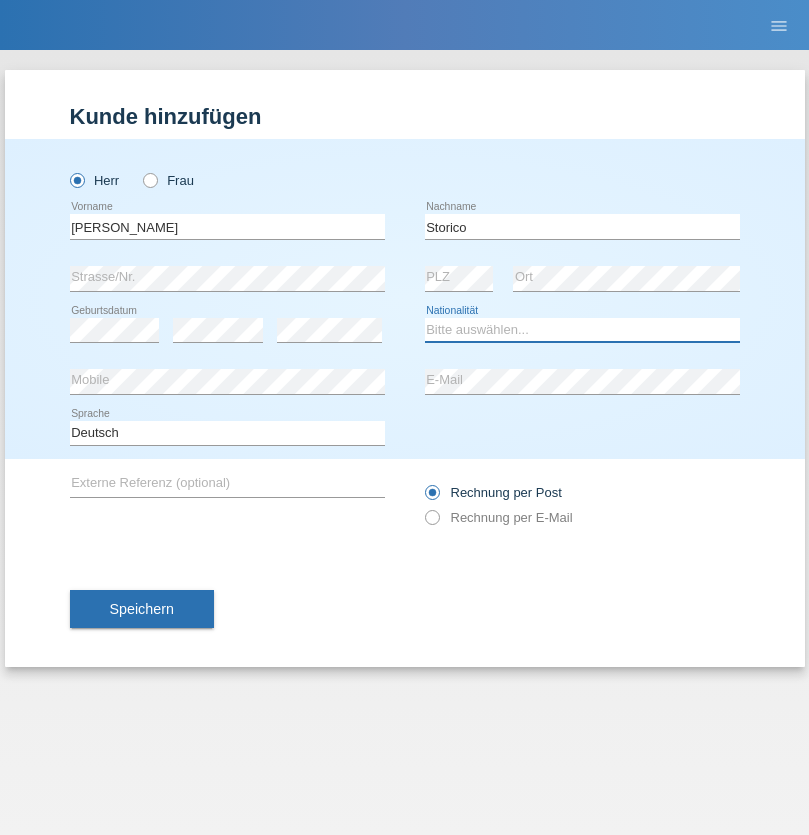 select on "IT" 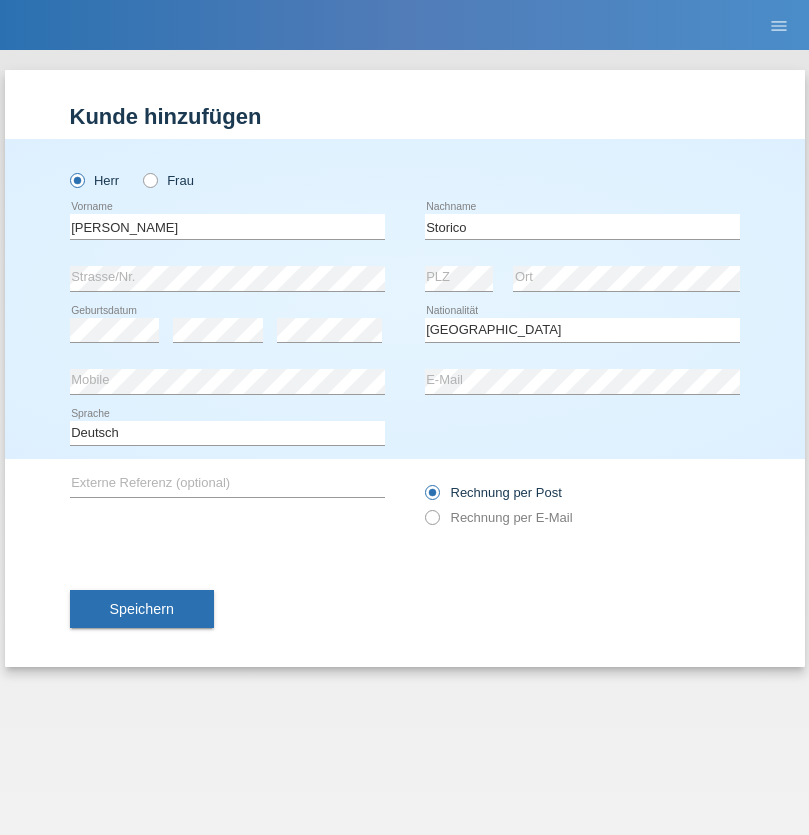 select on "C" 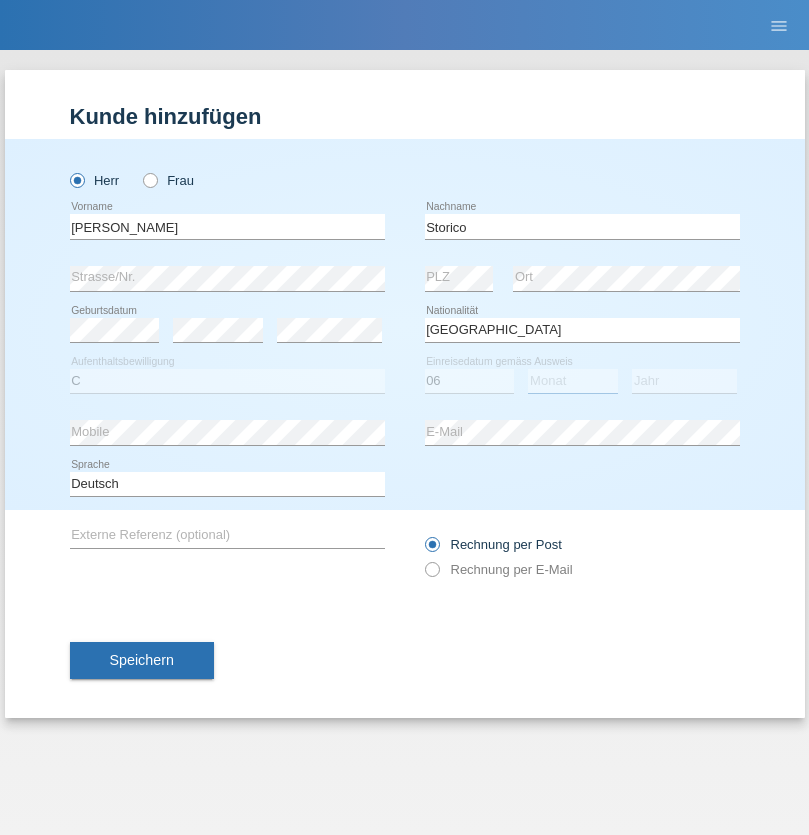 select on "07" 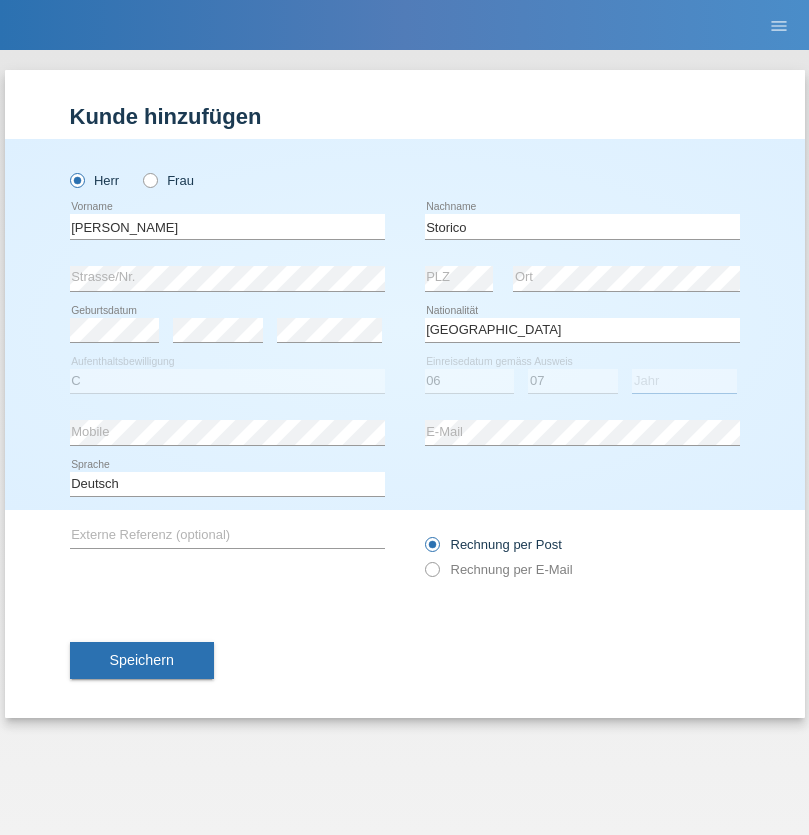 select on "2021" 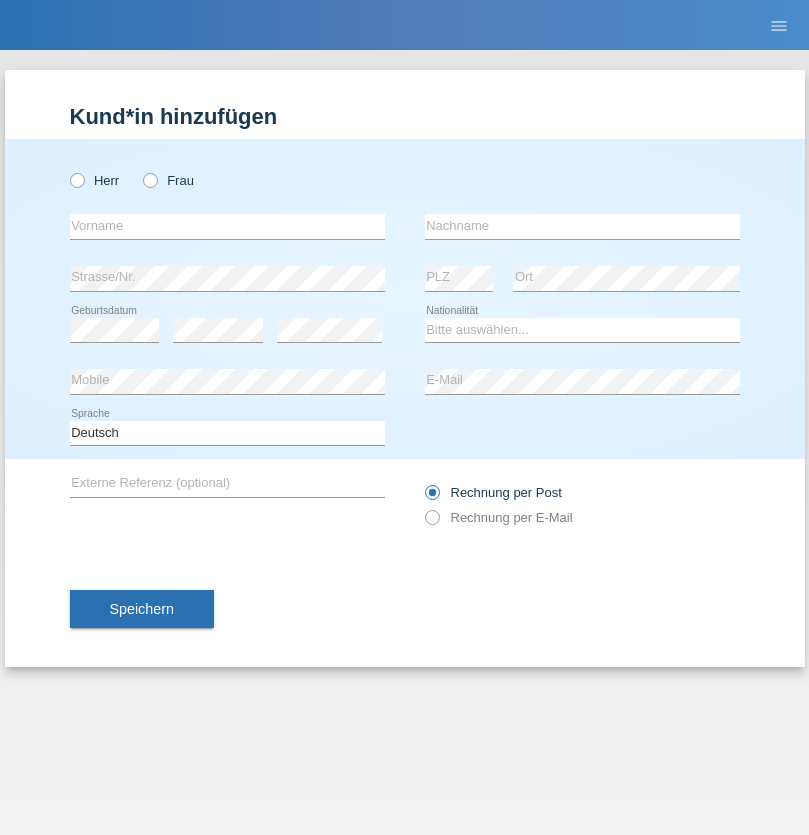 scroll, scrollTop: 0, scrollLeft: 0, axis: both 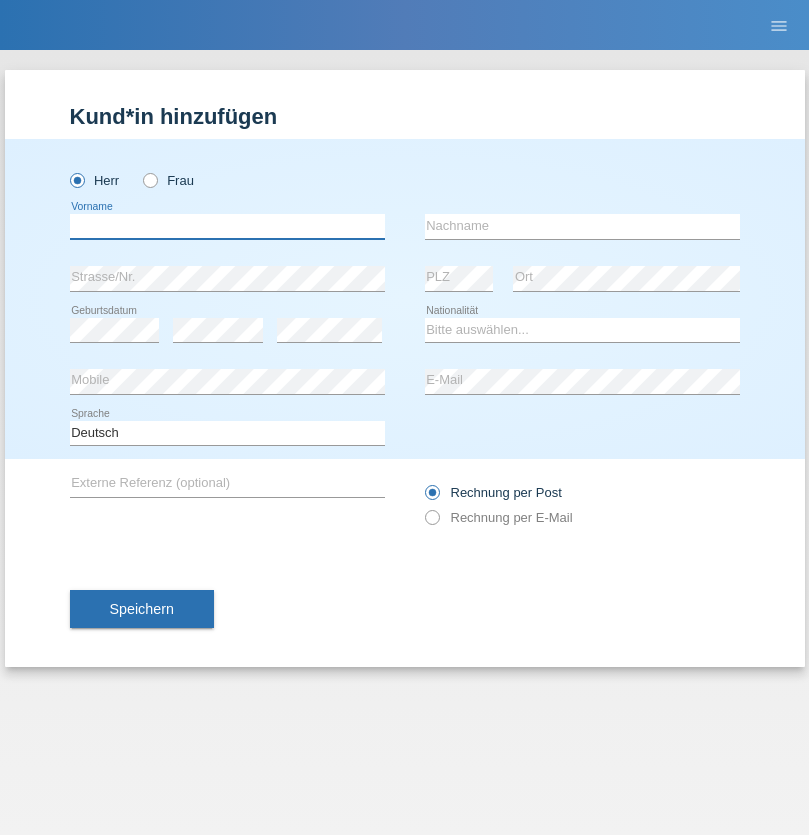 click at bounding box center [227, 226] 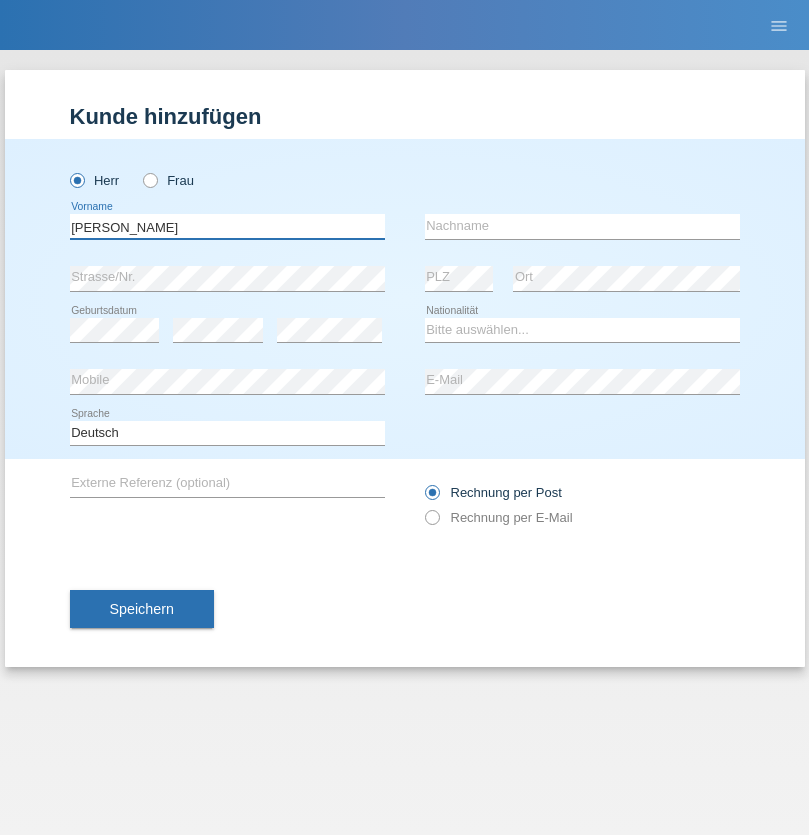 type on "[PERSON_NAME]" 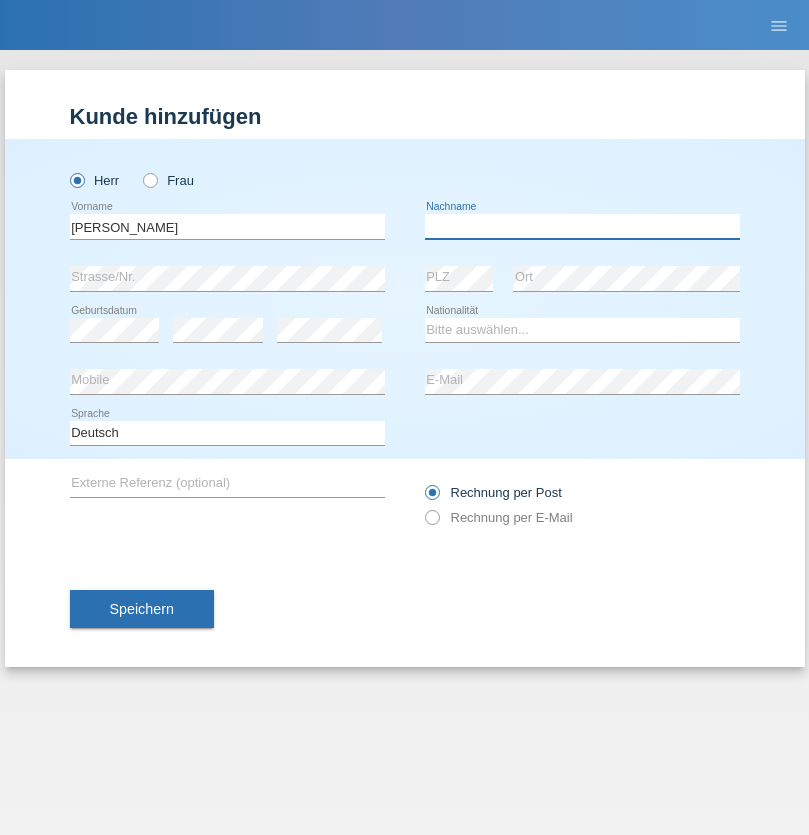 click at bounding box center (582, 226) 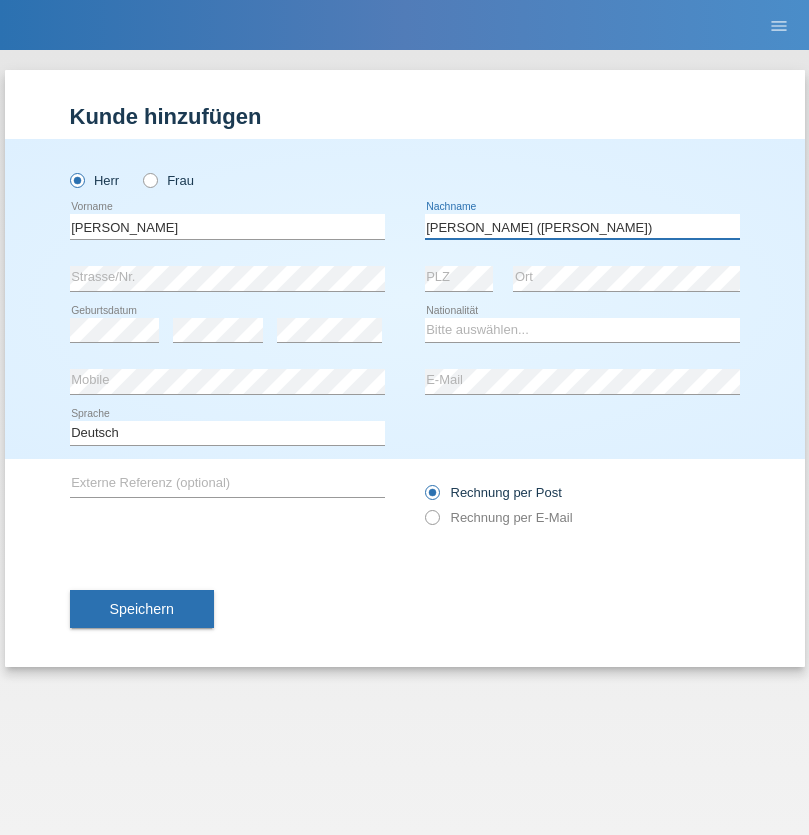type on "[PERSON_NAME] ([PERSON_NAME])" 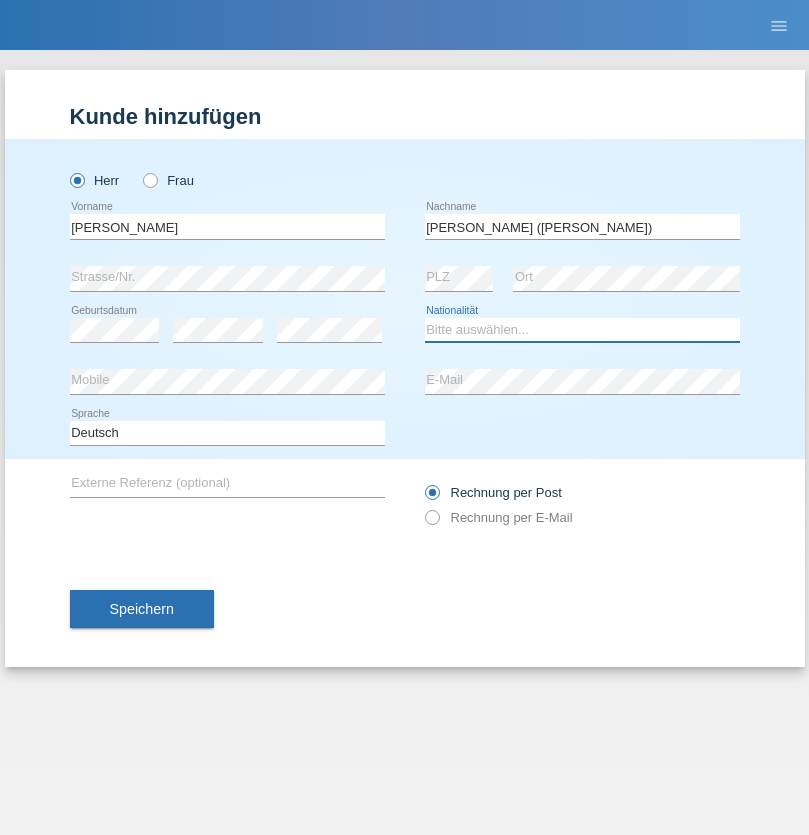 select on "BR" 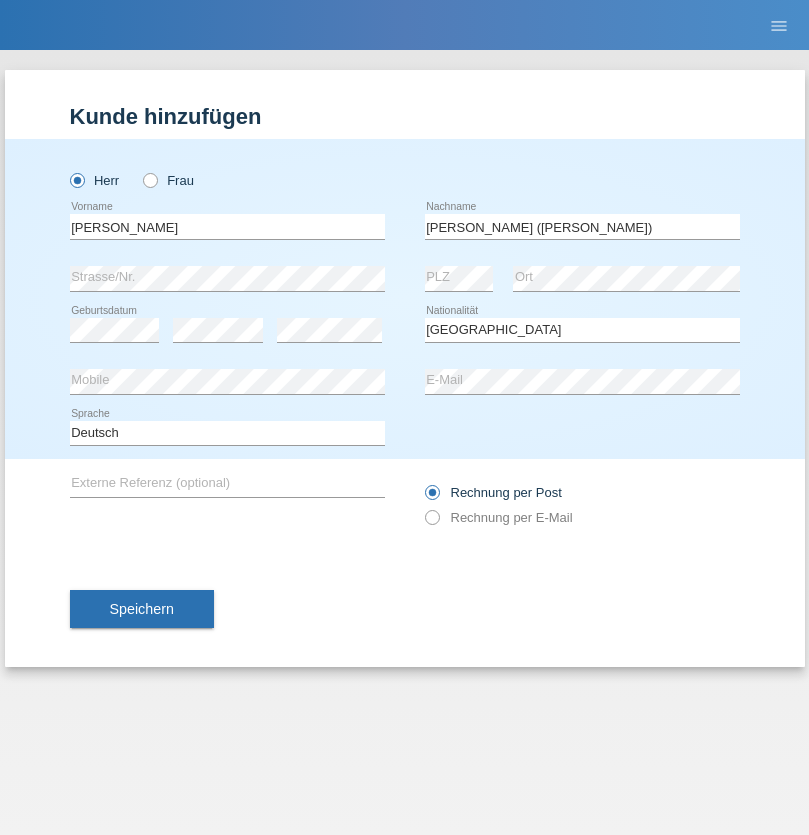 select on "C" 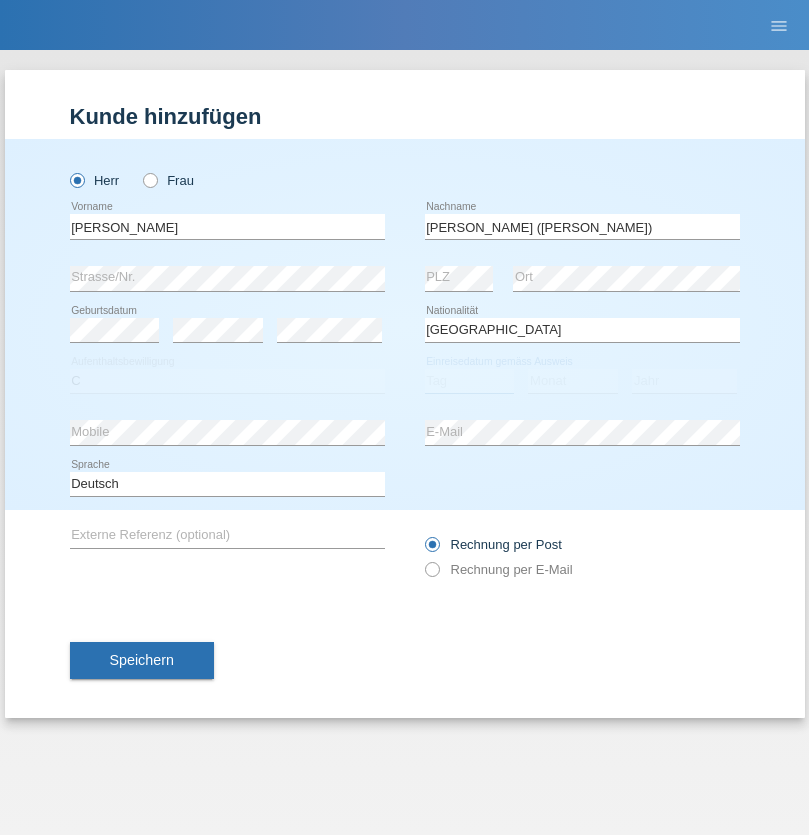 select on "14" 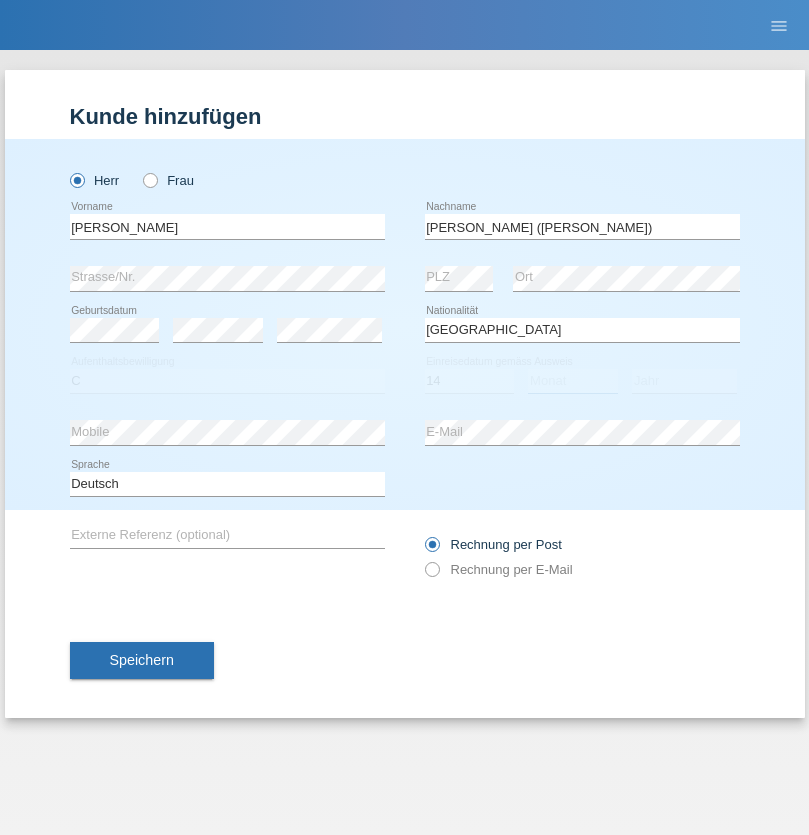 select on "12" 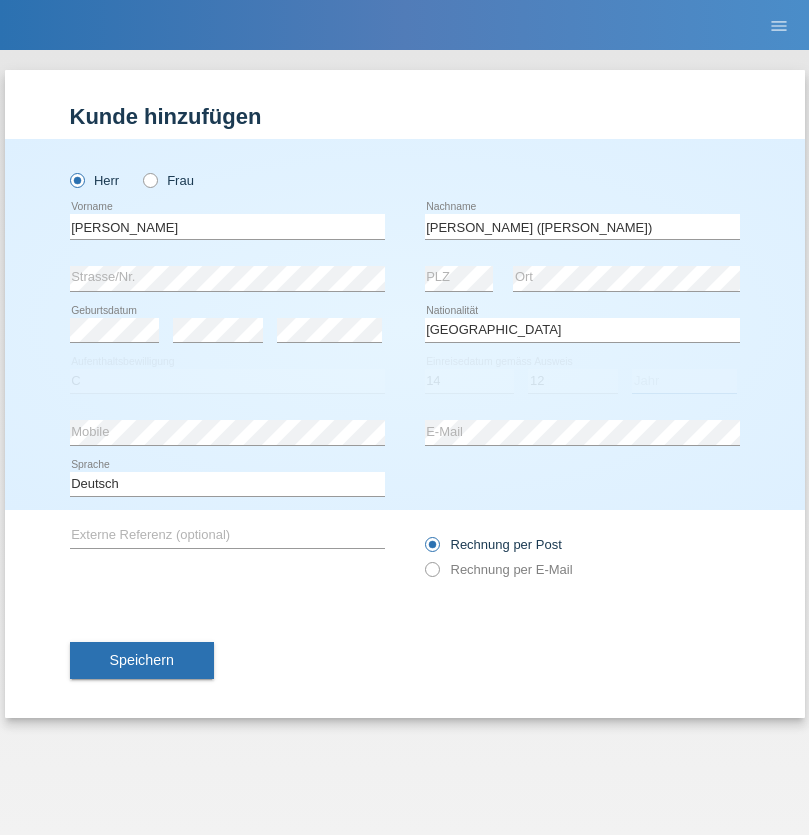 select on "2001" 